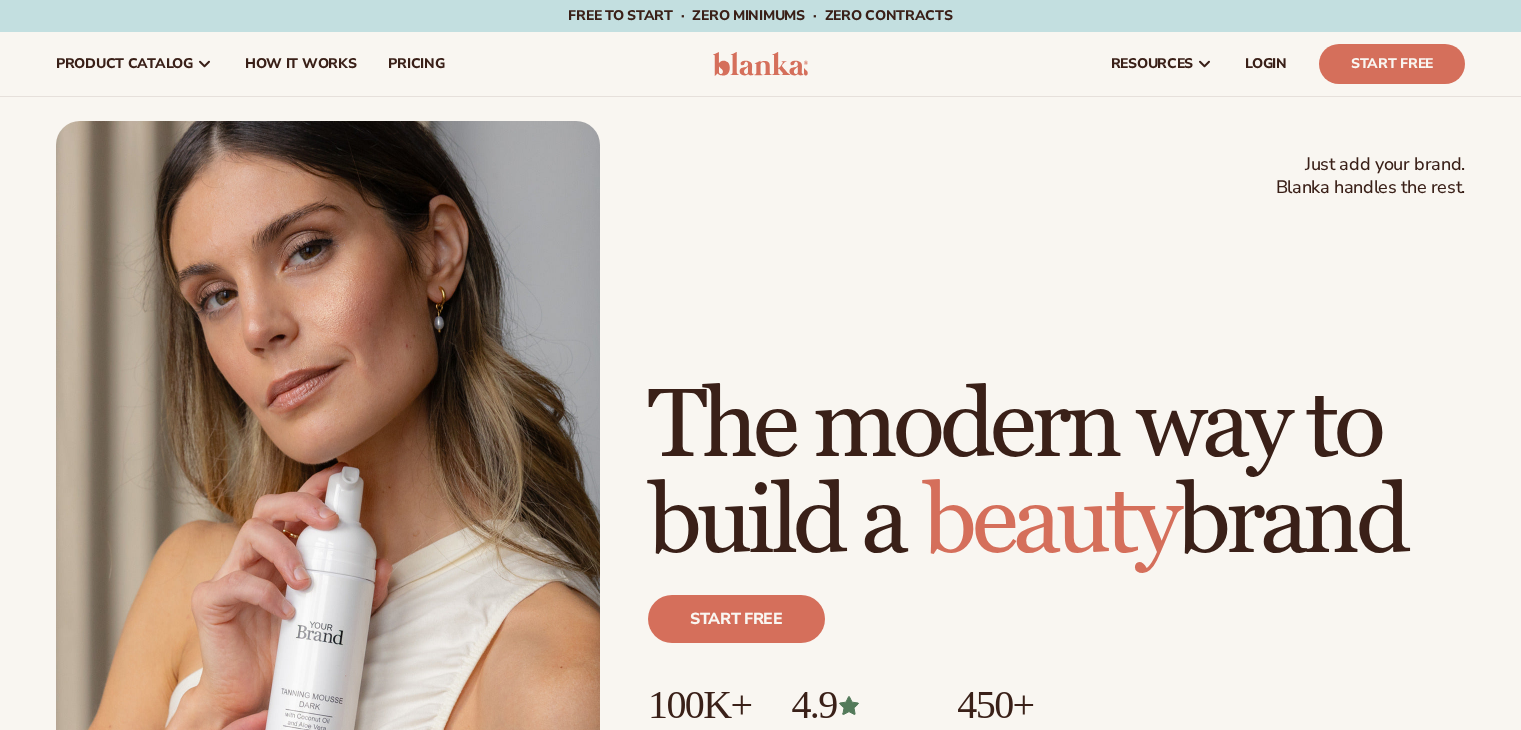 scroll, scrollTop: 0, scrollLeft: 0, axis: both 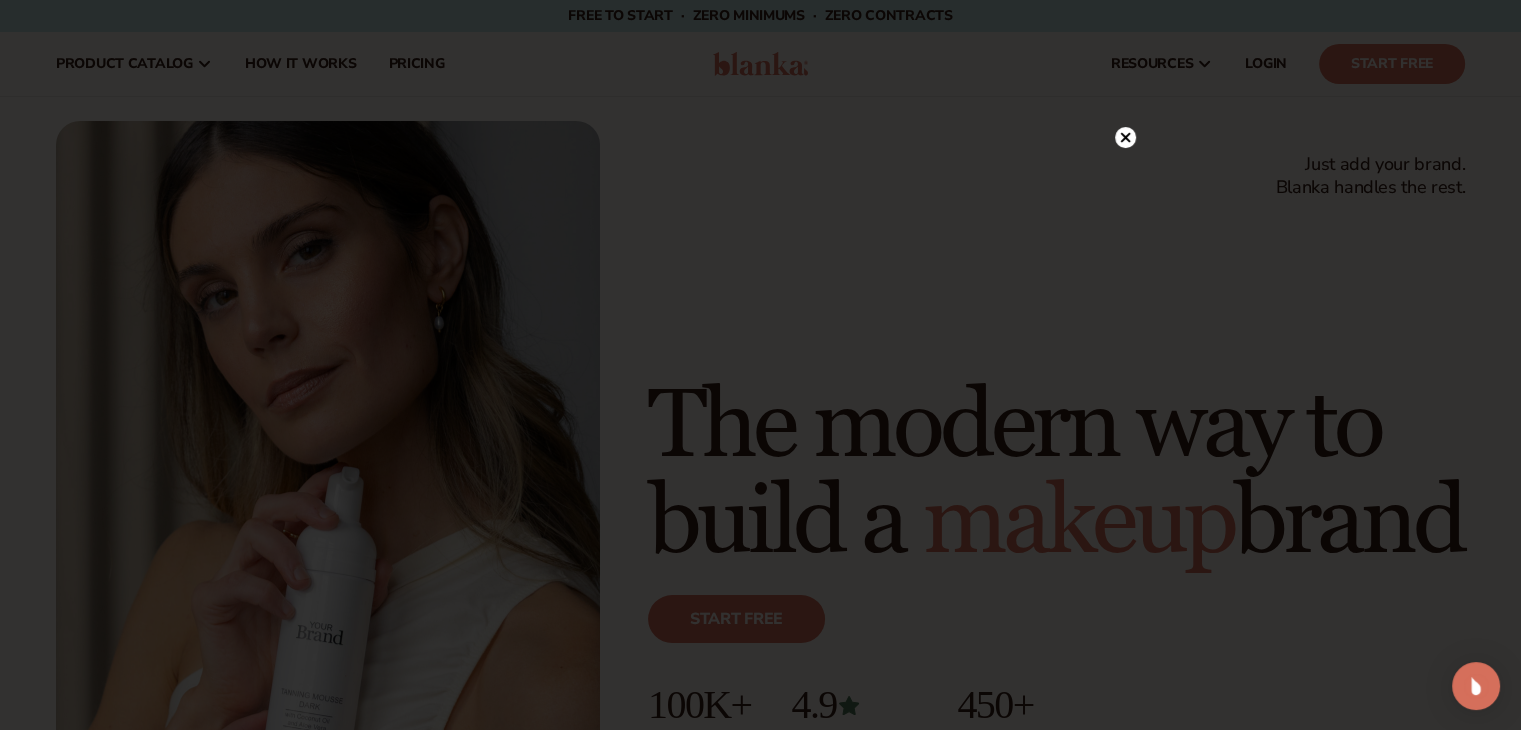 click 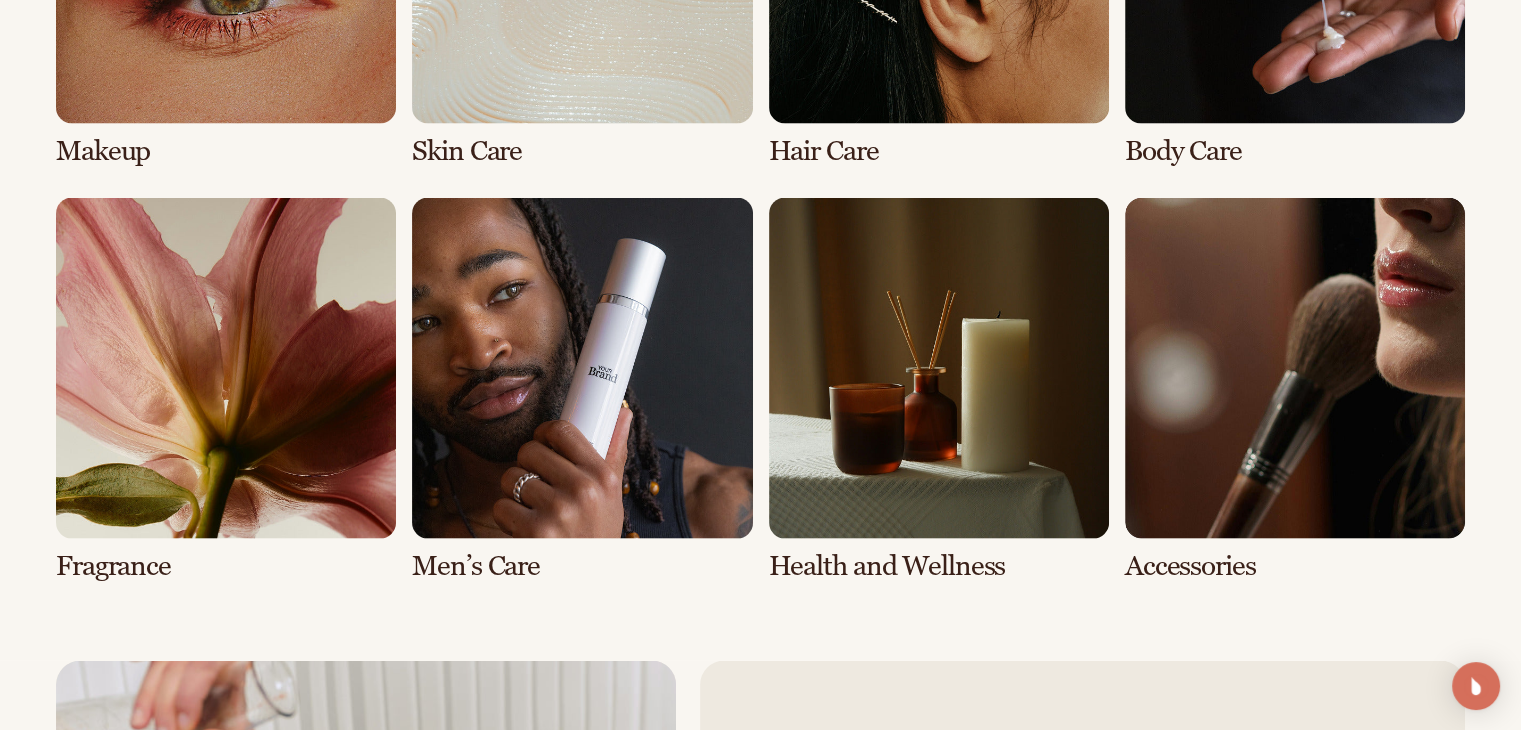 scroll, scrollTop: 4020, scrollLeft: 0, axis: vertical 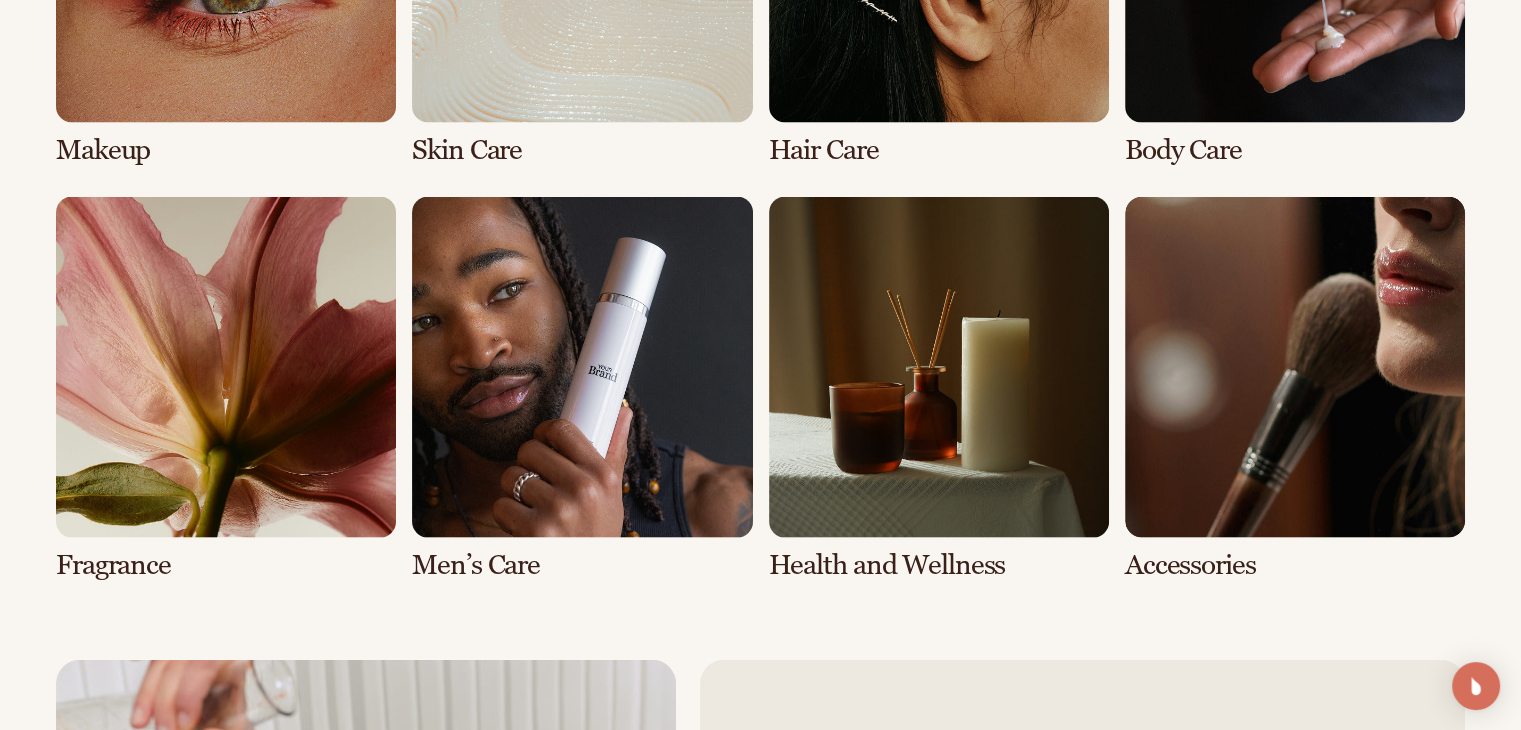 click at bounding box center [1295, 388] 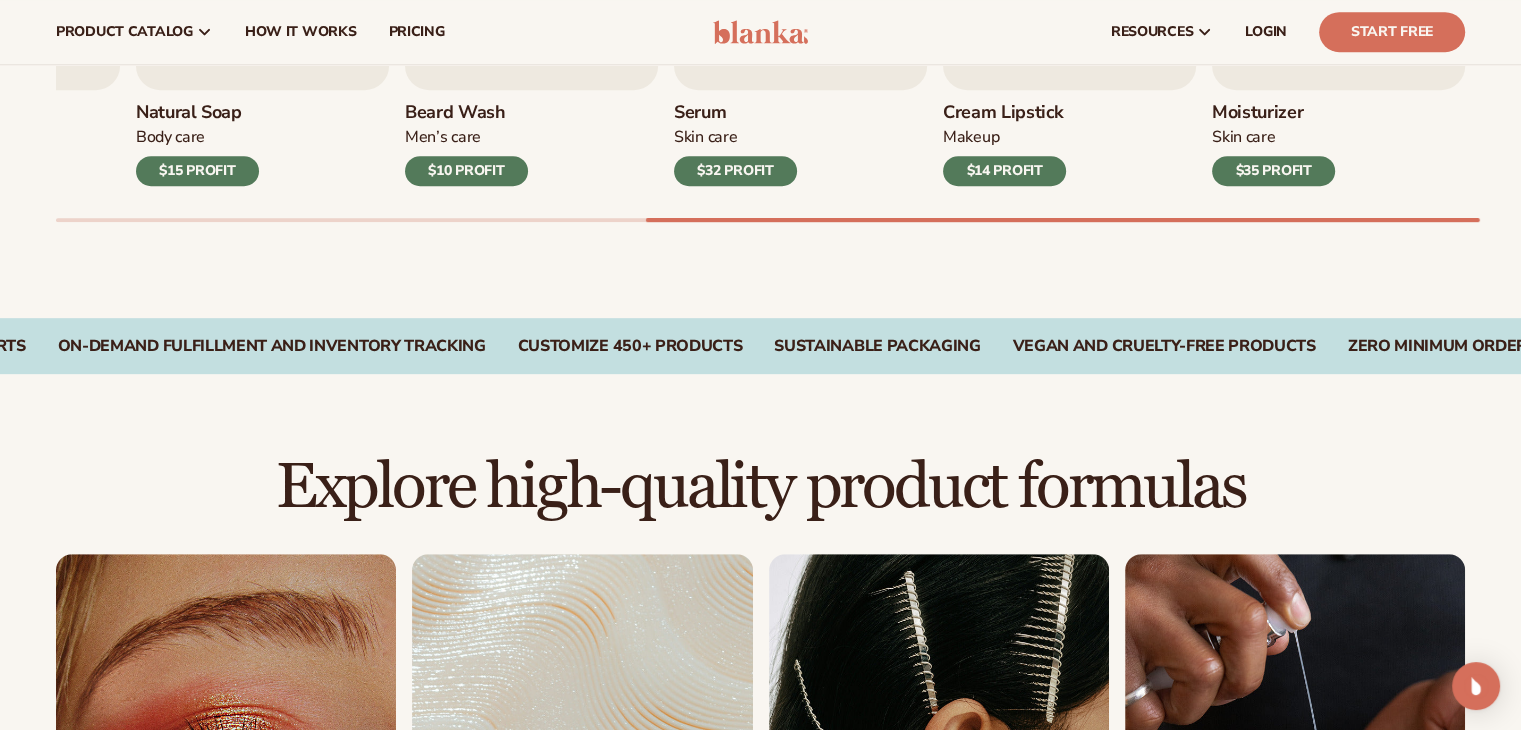 scroll, scrollTop: 903, scrollLeft: 0, axis: vertical 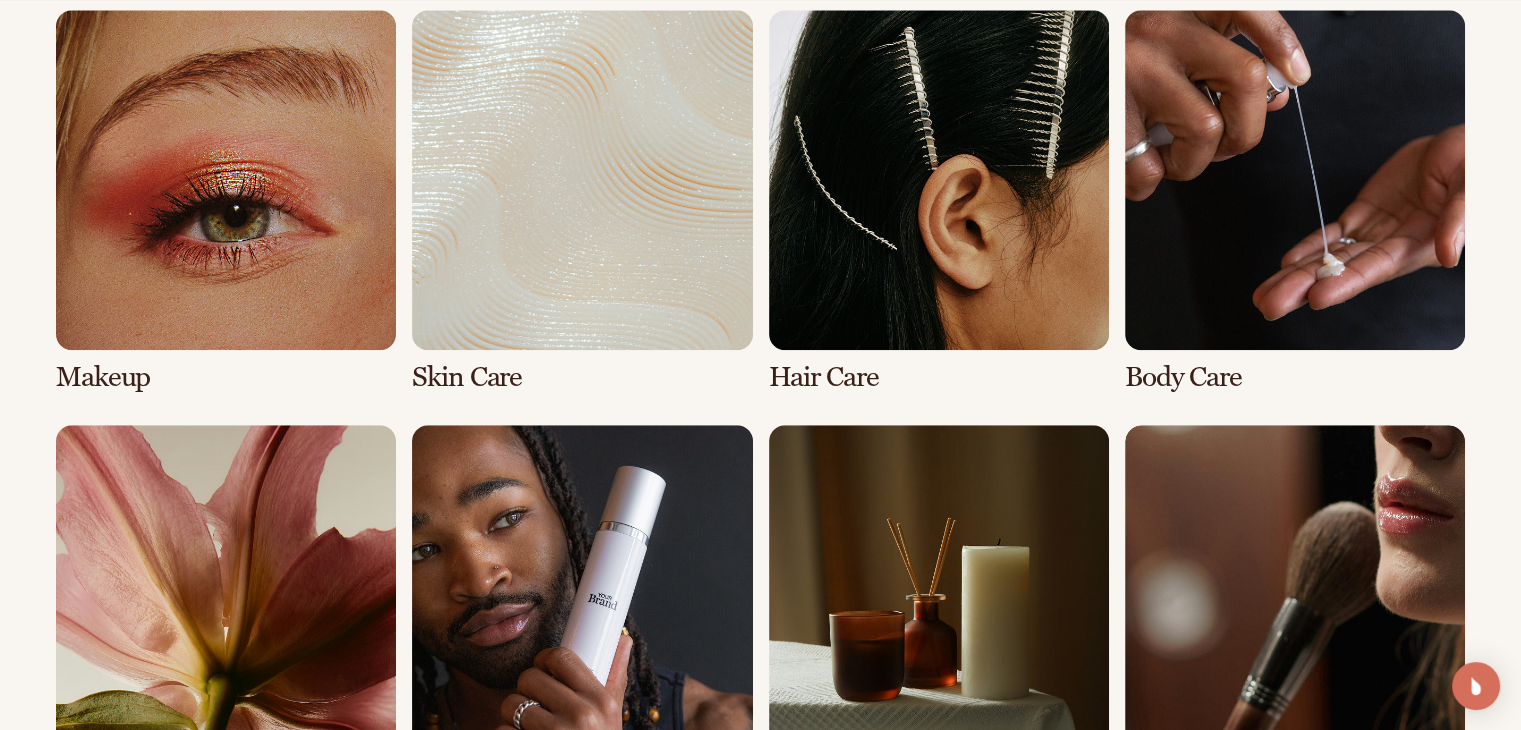 click at bounding box center [1295, 616] 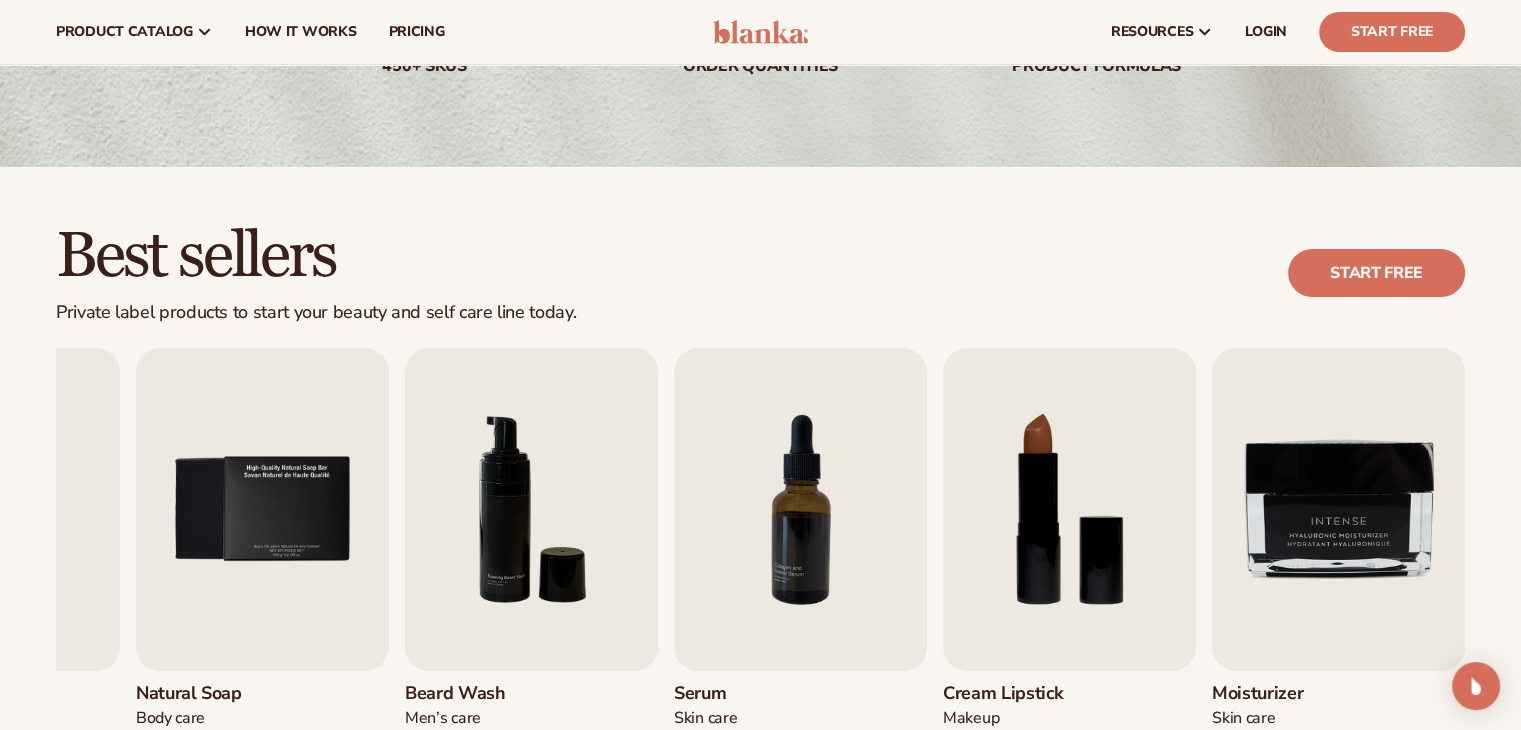 scroll, scrollTop: 0, scrollLeft: 0, axis: both 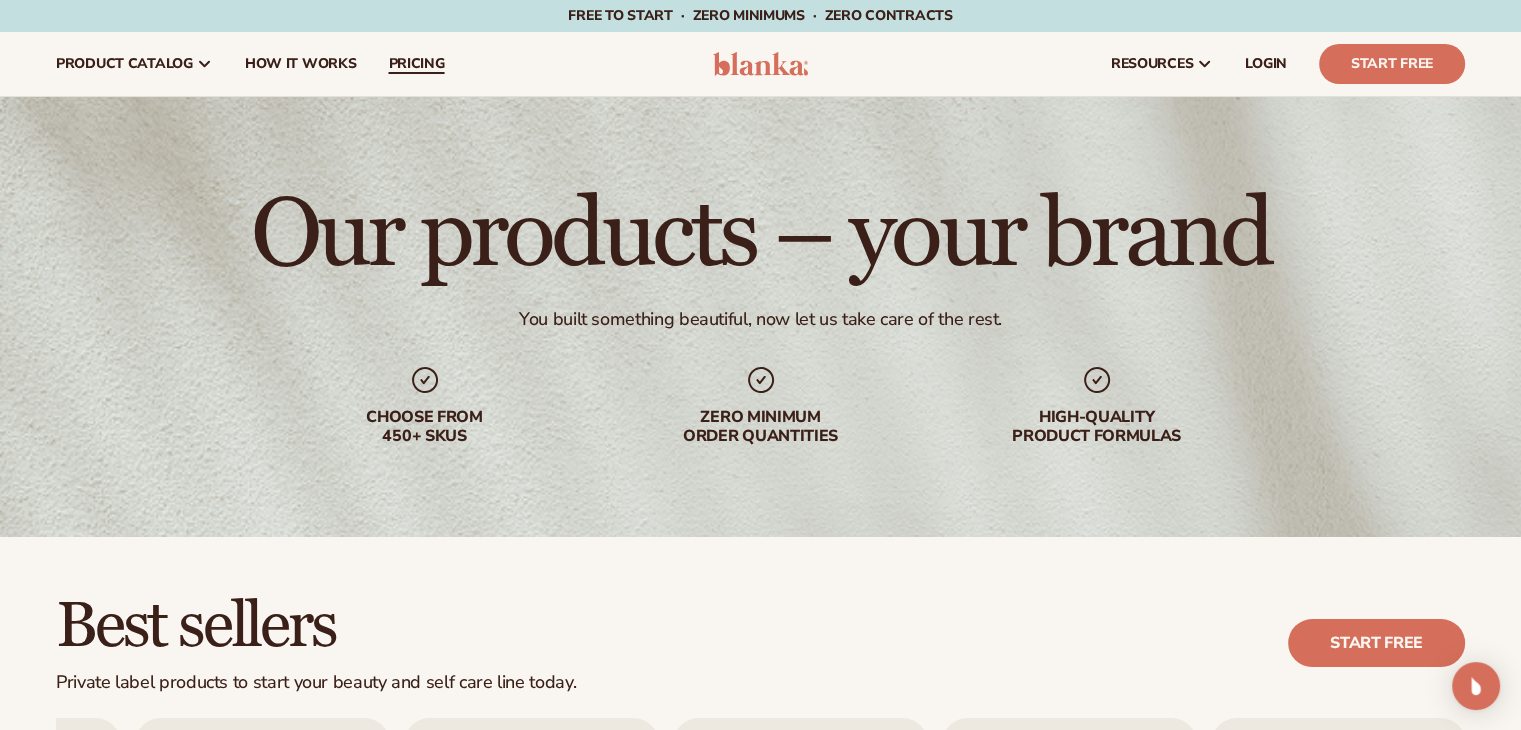click on "pricing" at bounding box center (416, 64) 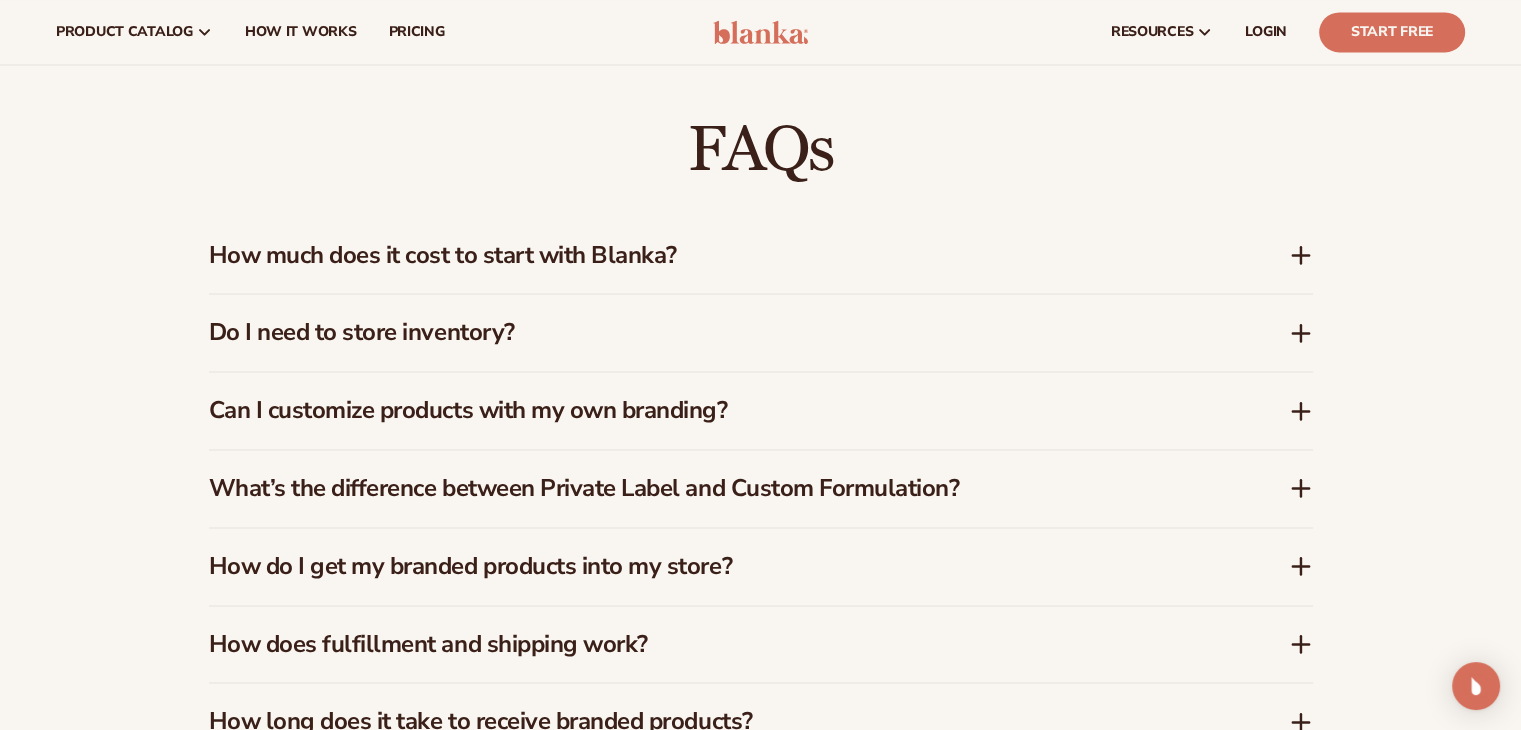 scroll, scrollTop: 2844, scrollLeft: 0, axis: vertical 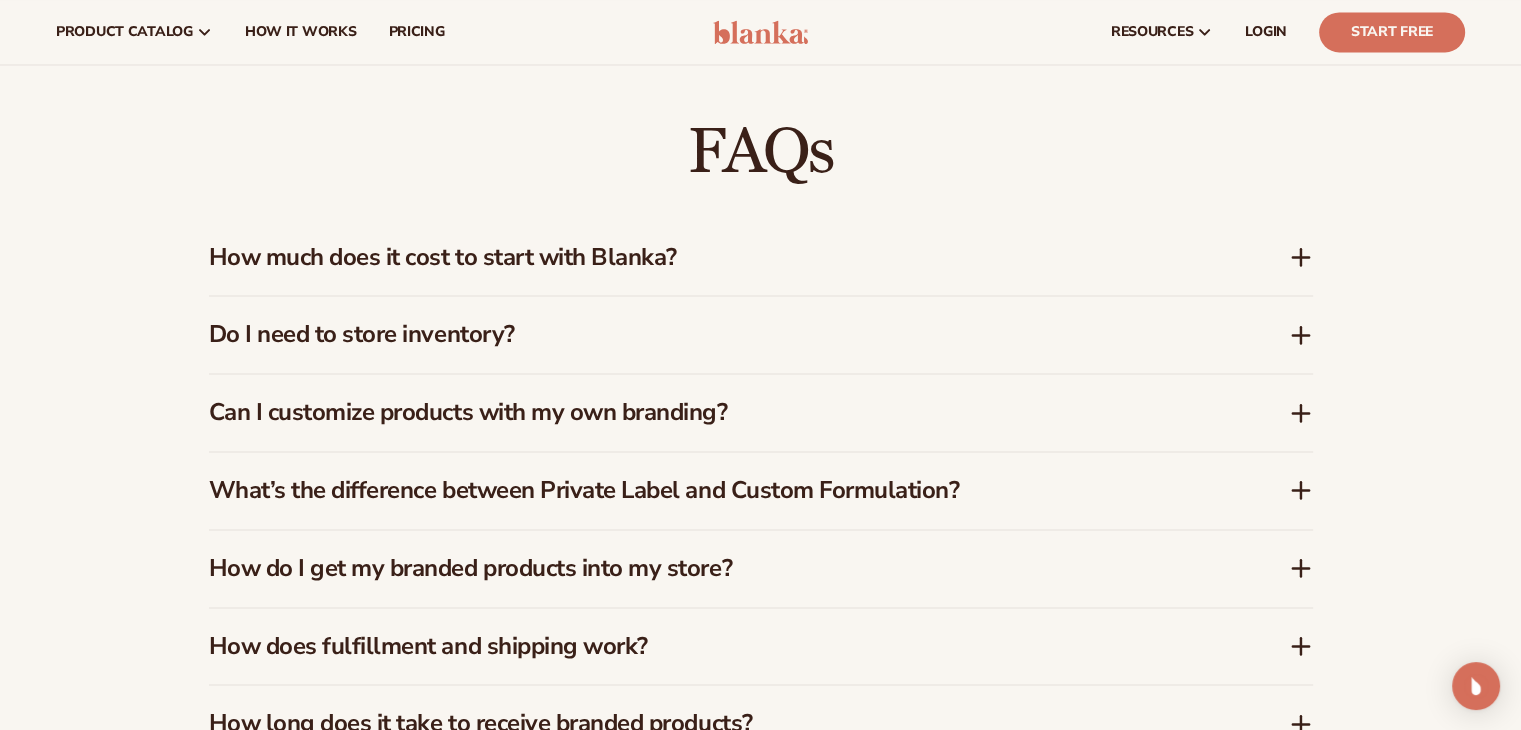 click on "How much does it cost to start with Blanka?" at bounding box center [719, 257] 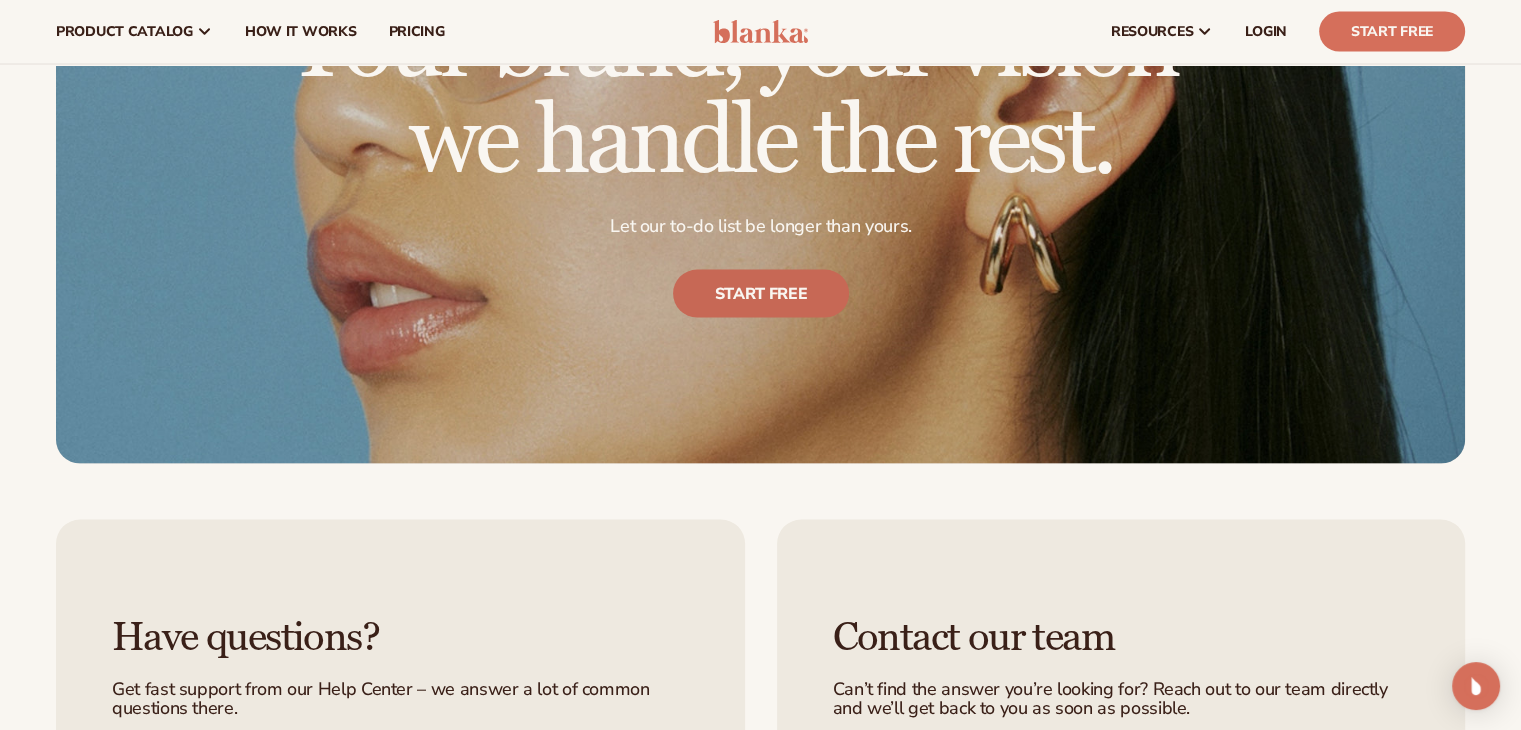scroll, scrollTop: 3960, scrollLeft: 0, axis: vertical 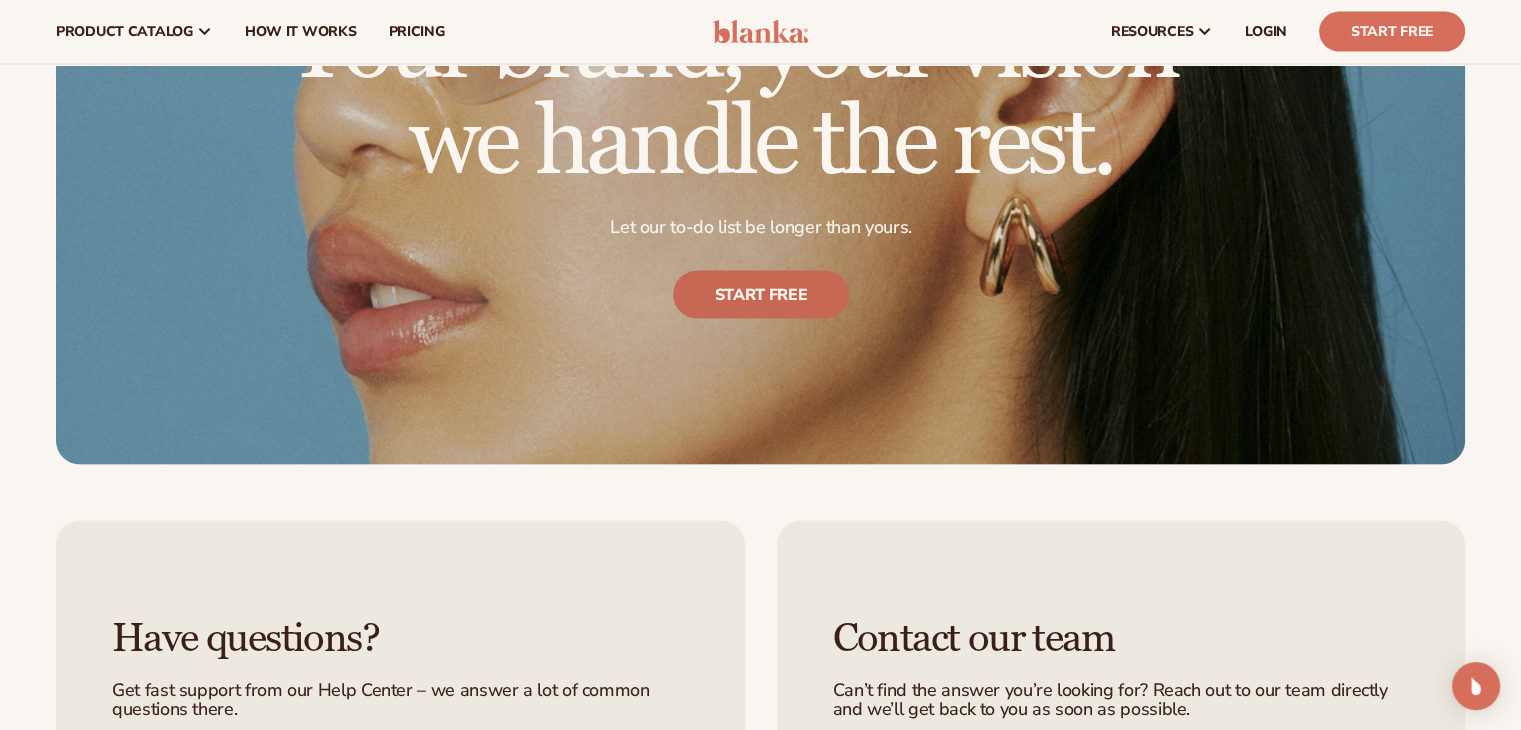 click on "Start free" at bounding box center [760, 295] 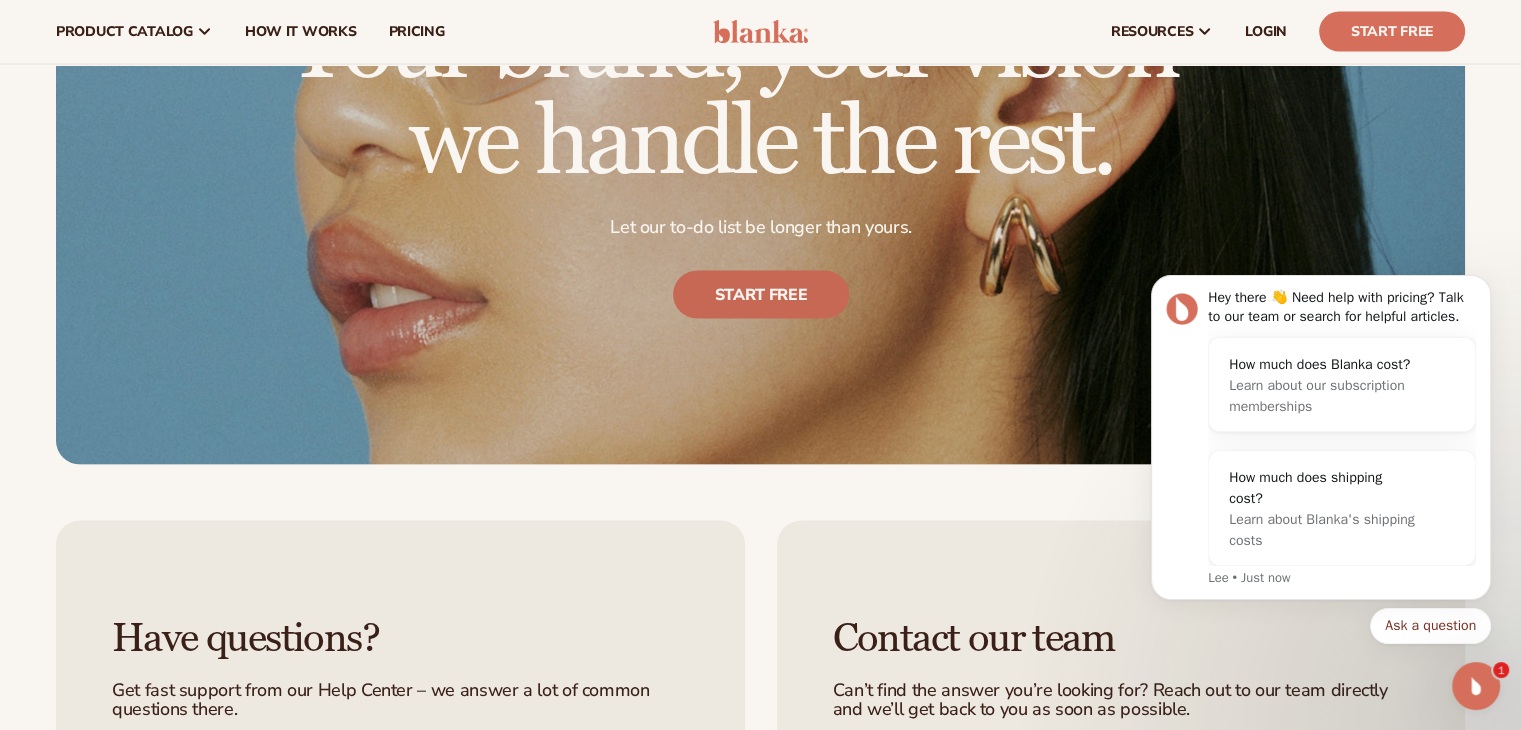 scroll, scrollTop: 0, scrollLeft: 0, axis: both 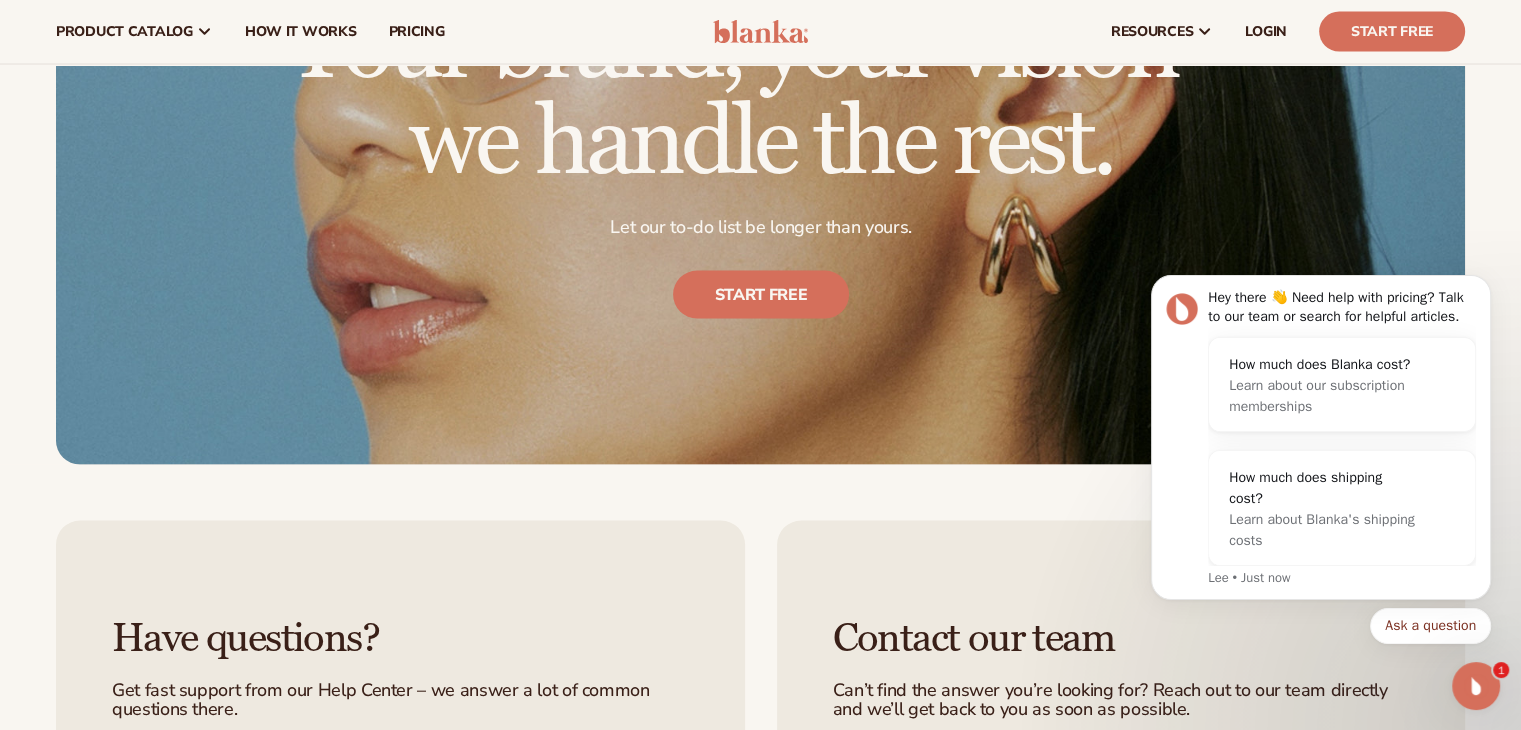 click on "Have questions? Get fast support from our Help Center – we answer a lot of common questions there. Help center
Contact our team Can’t find the answer you’re looking for? Reach out to our team directly and we’ll get back to you as soon as possible. Contact us" at bounding box center [760, 709] 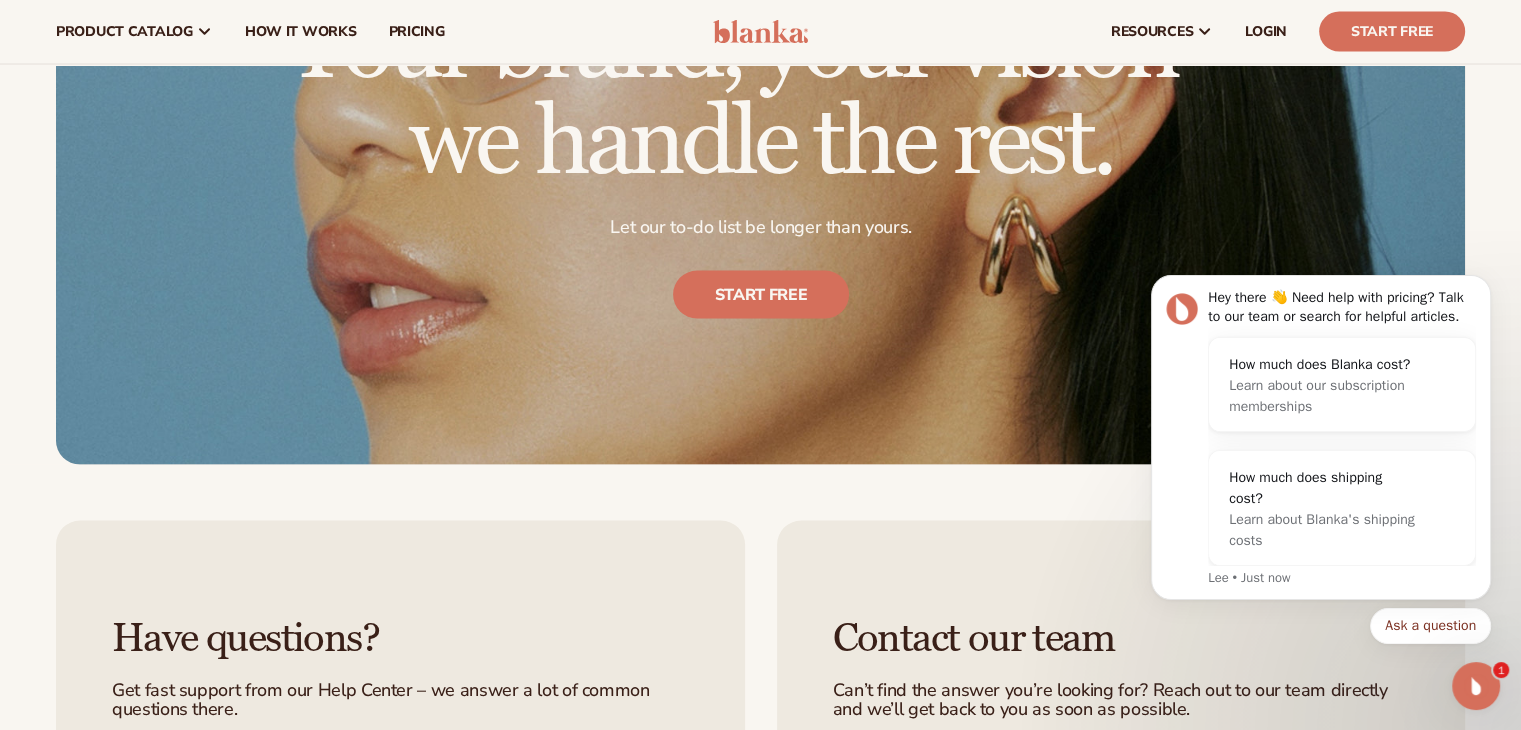 click 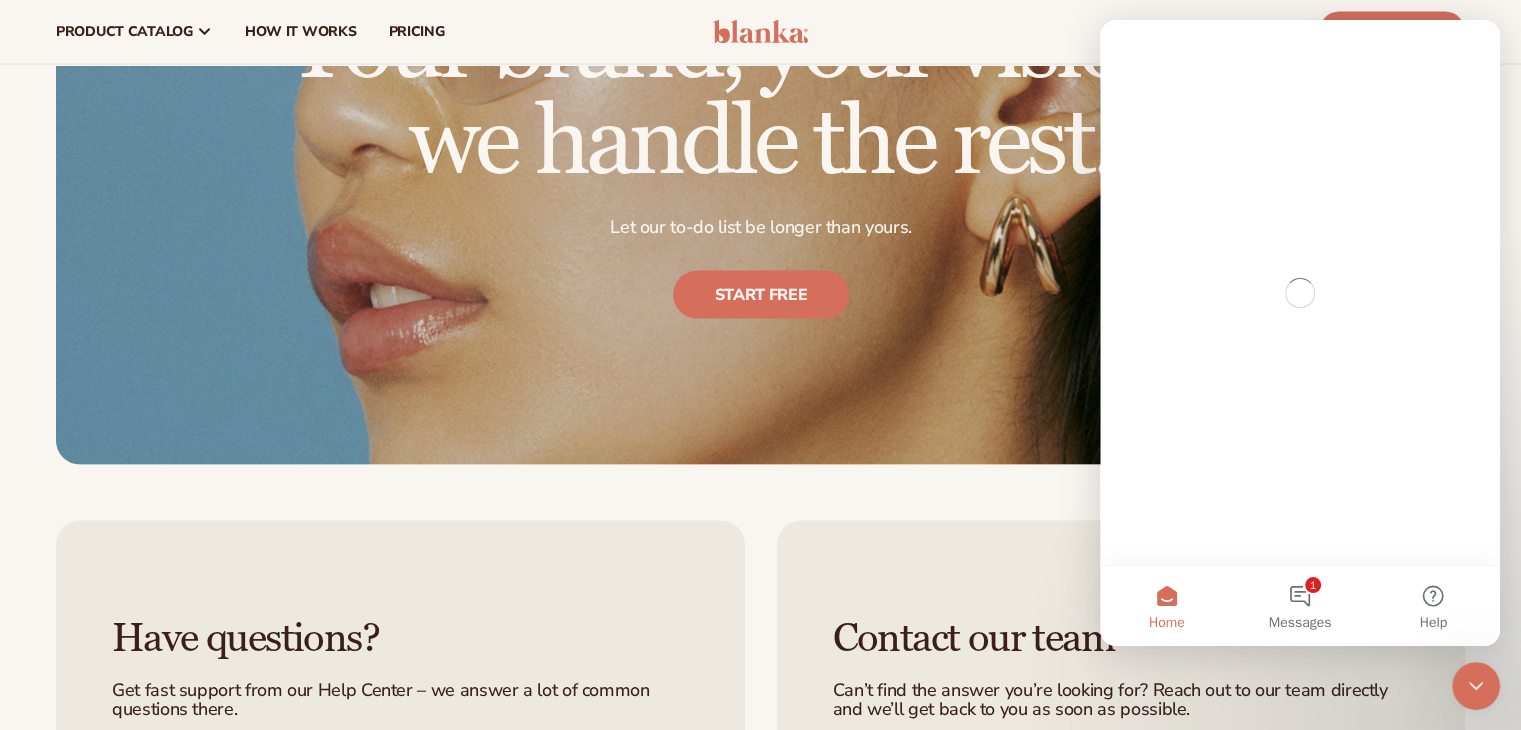scroll, scrollTop: 0, scrollLeft: 0, axis: both 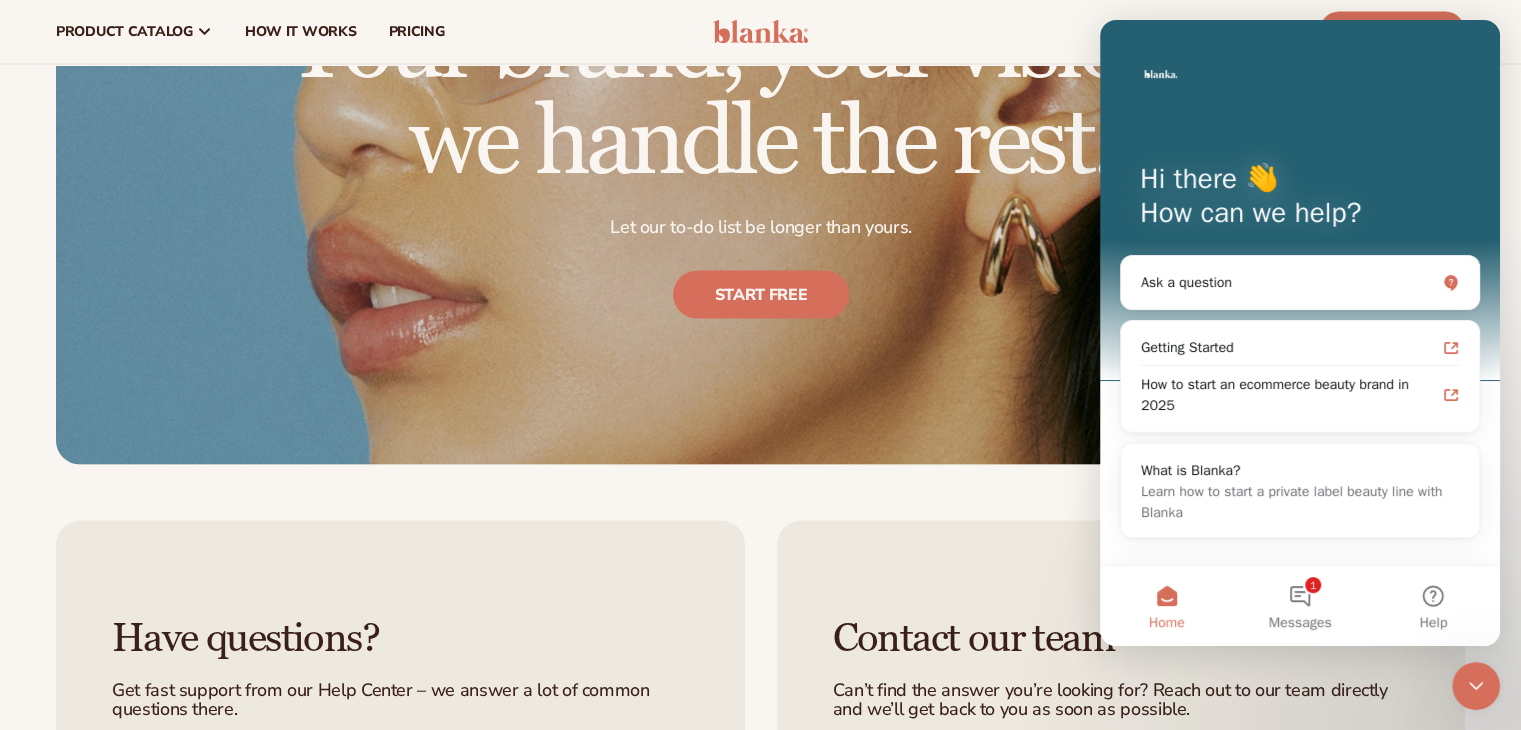 click 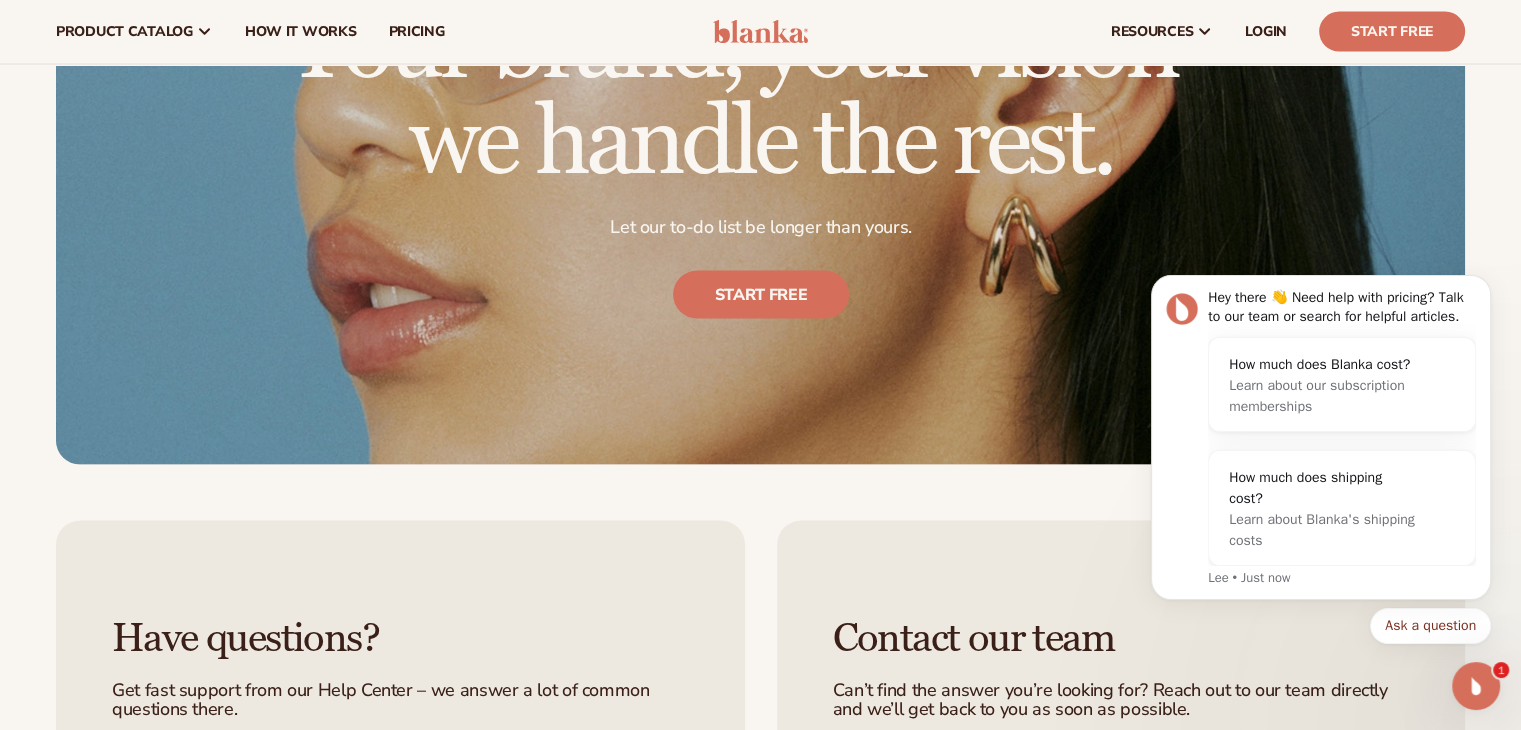 scroll, scrollTop: 0, scrollLeft: 0, axis: both 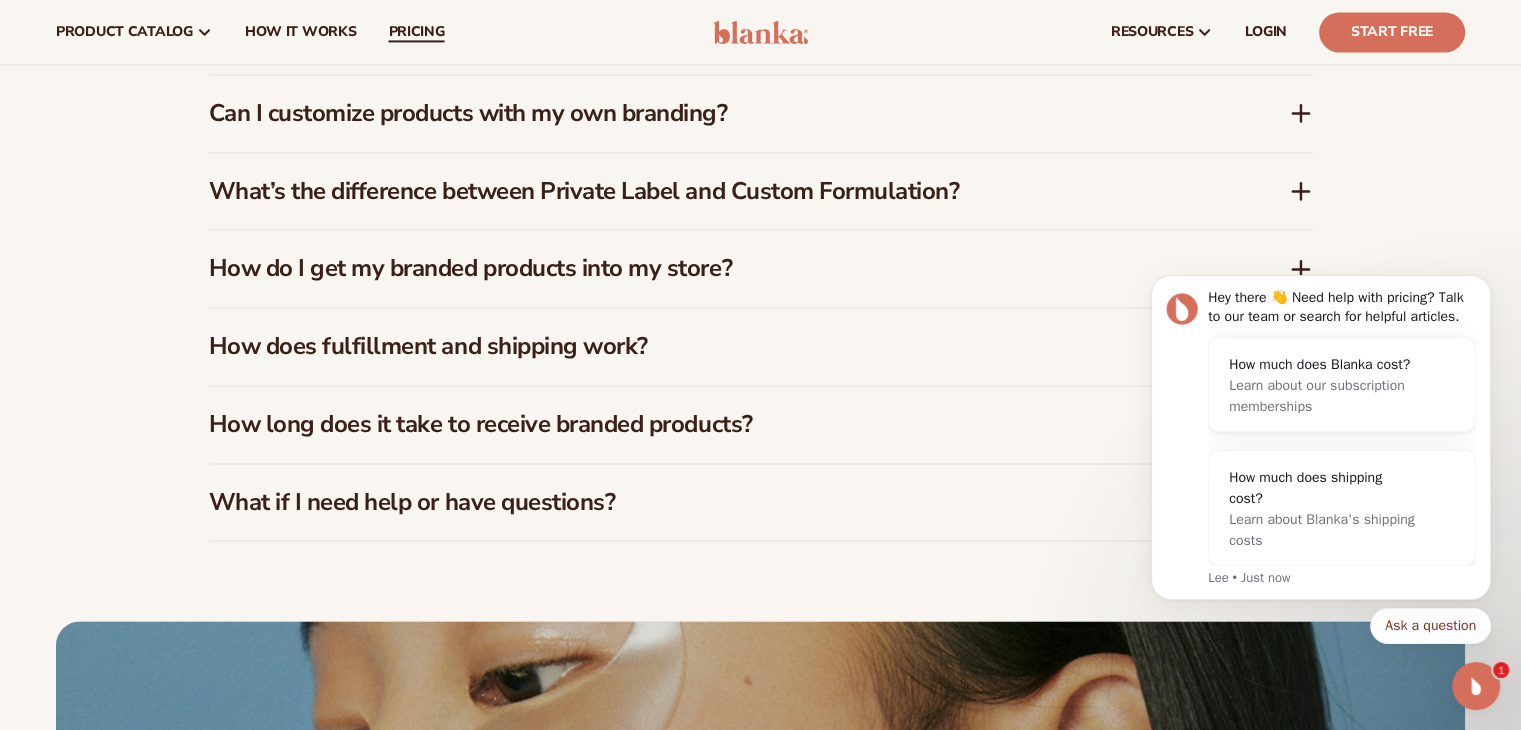click on "pricing" at bounding box center (416, 32) 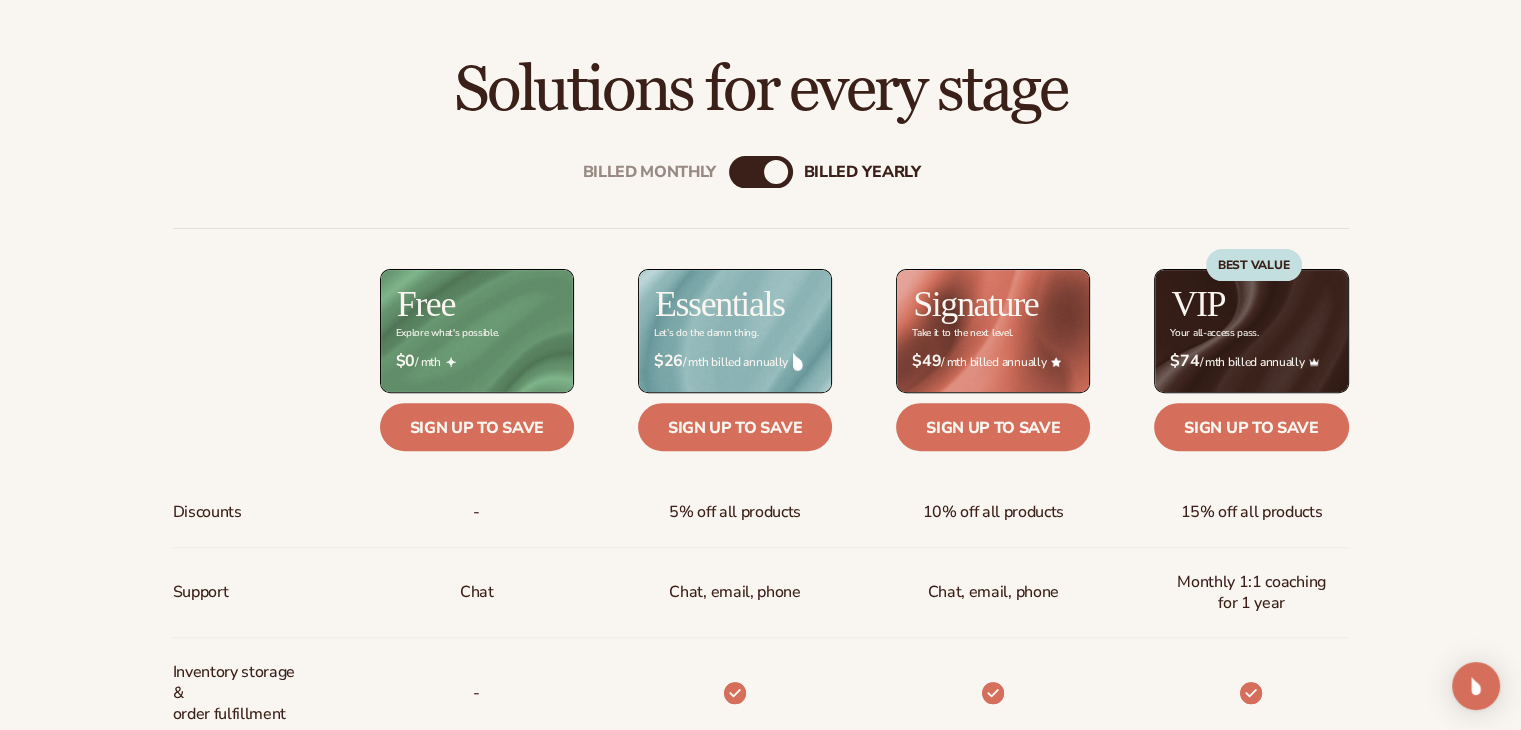 scroll, scrollTop: 646, scrollLeft: 0, axis: vertical 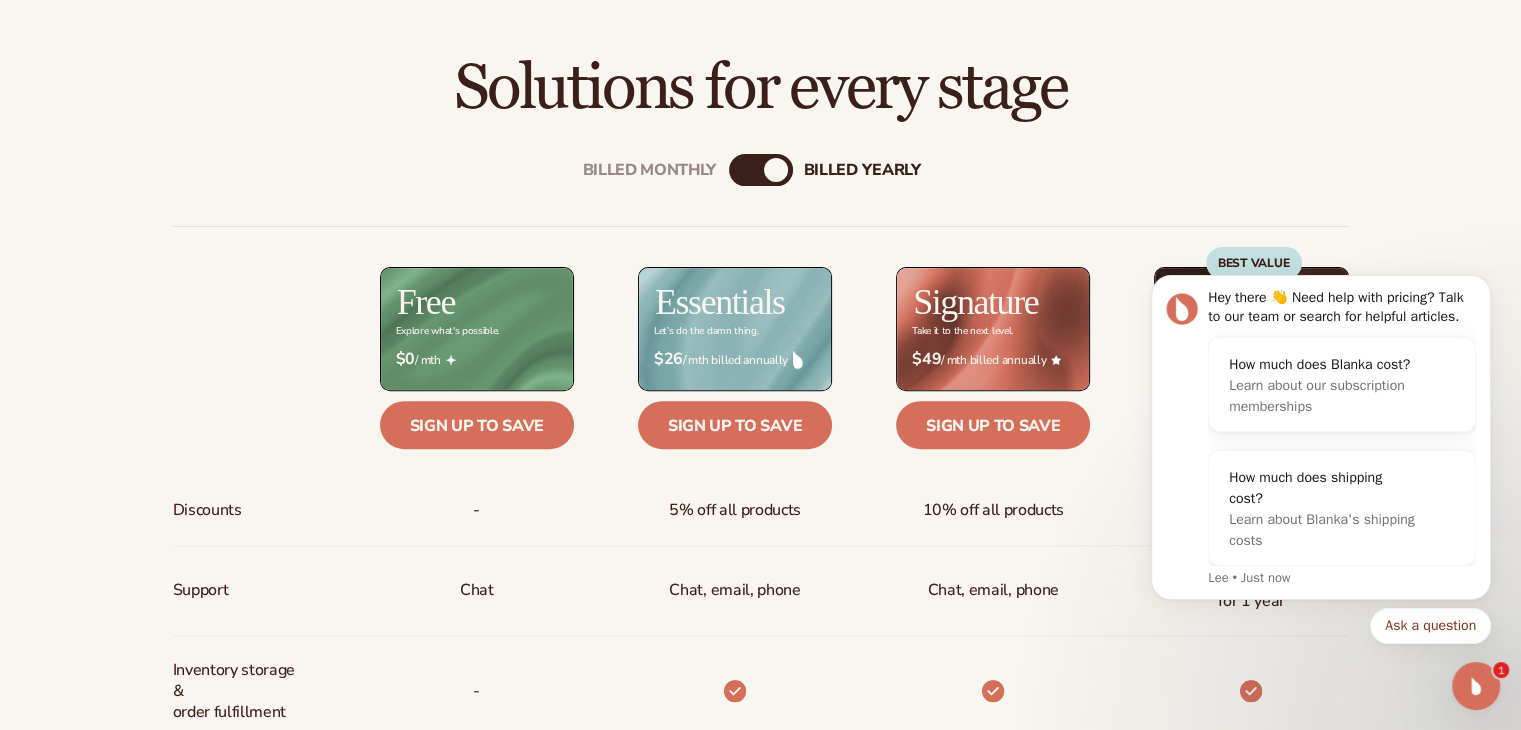 click 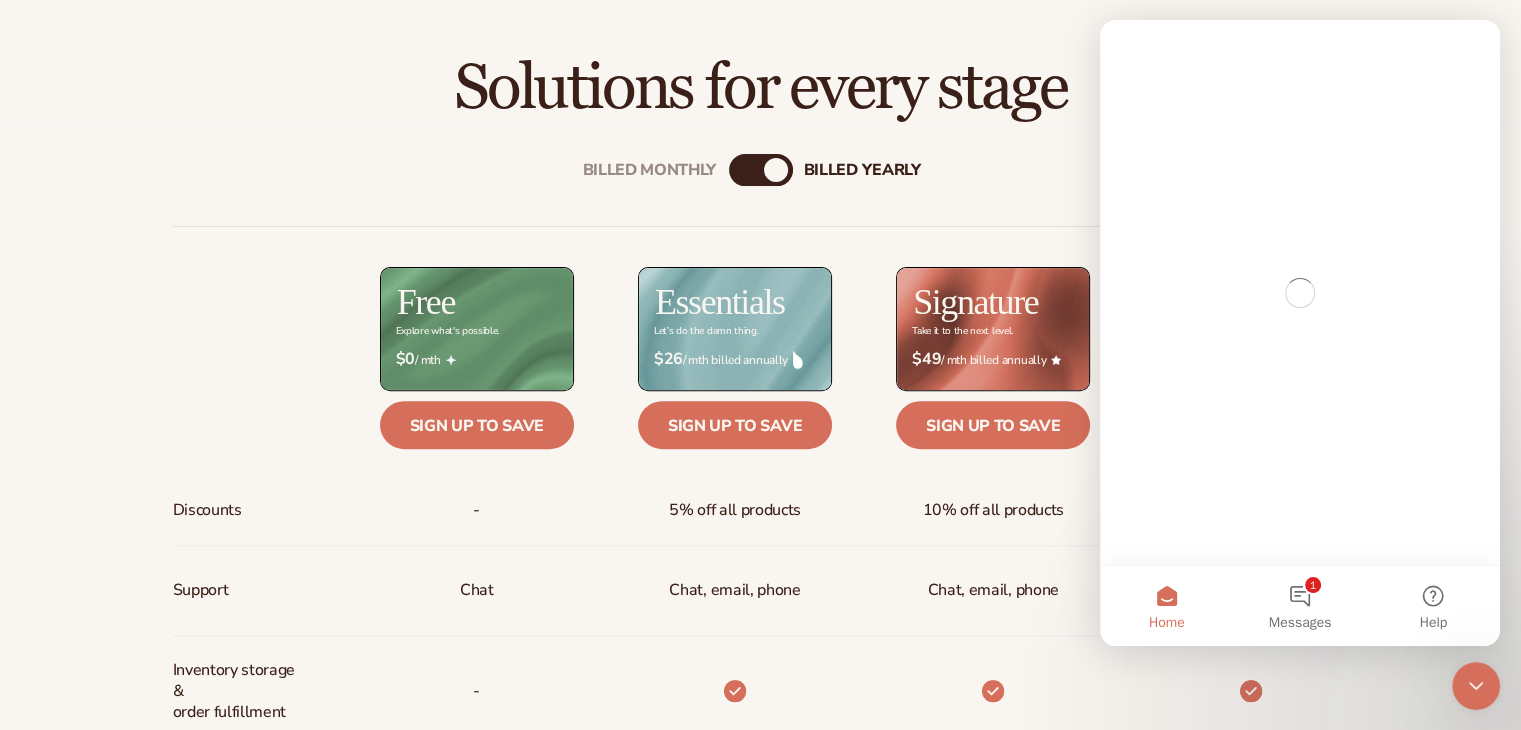 scroll, scrollTop: 0, scrollLeft: 0, axis: both 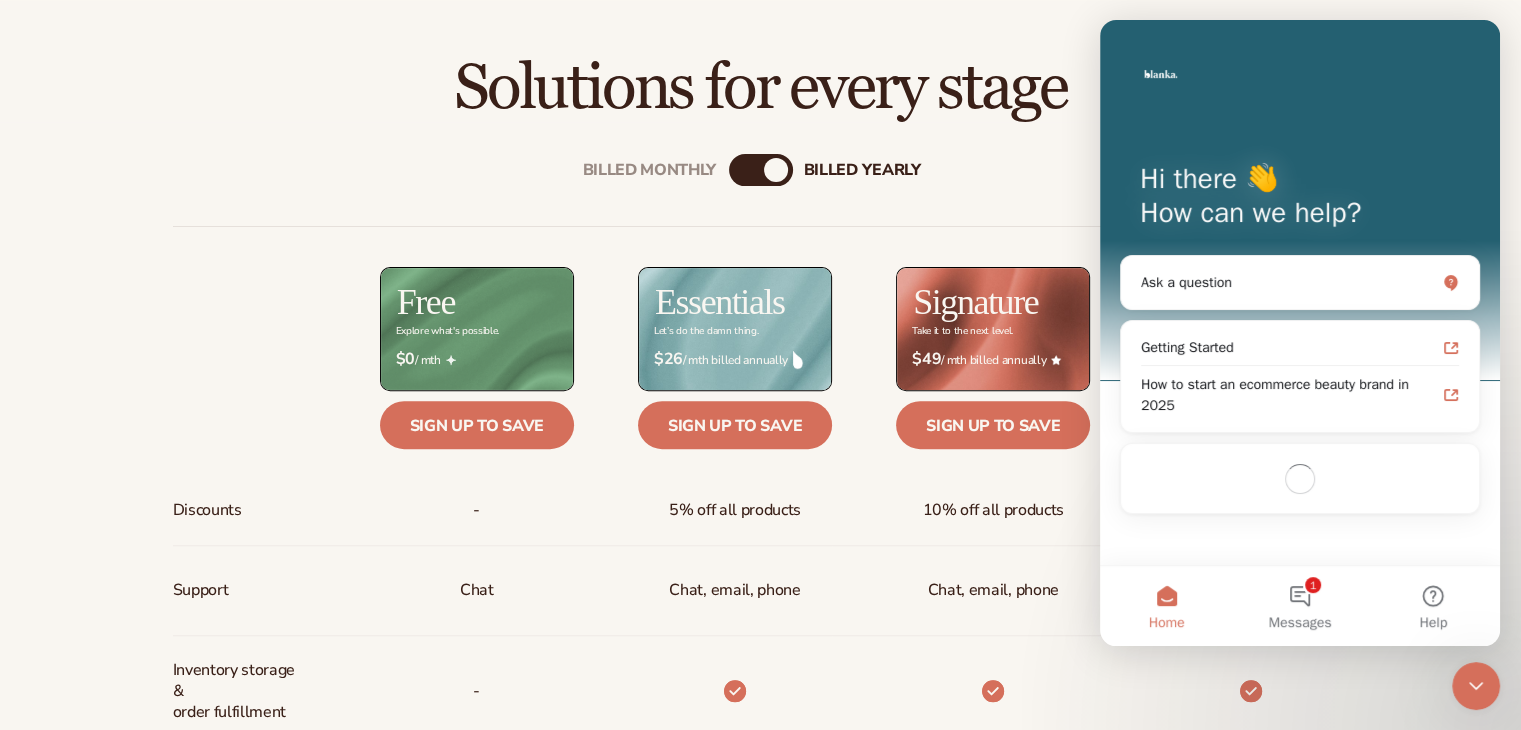 click 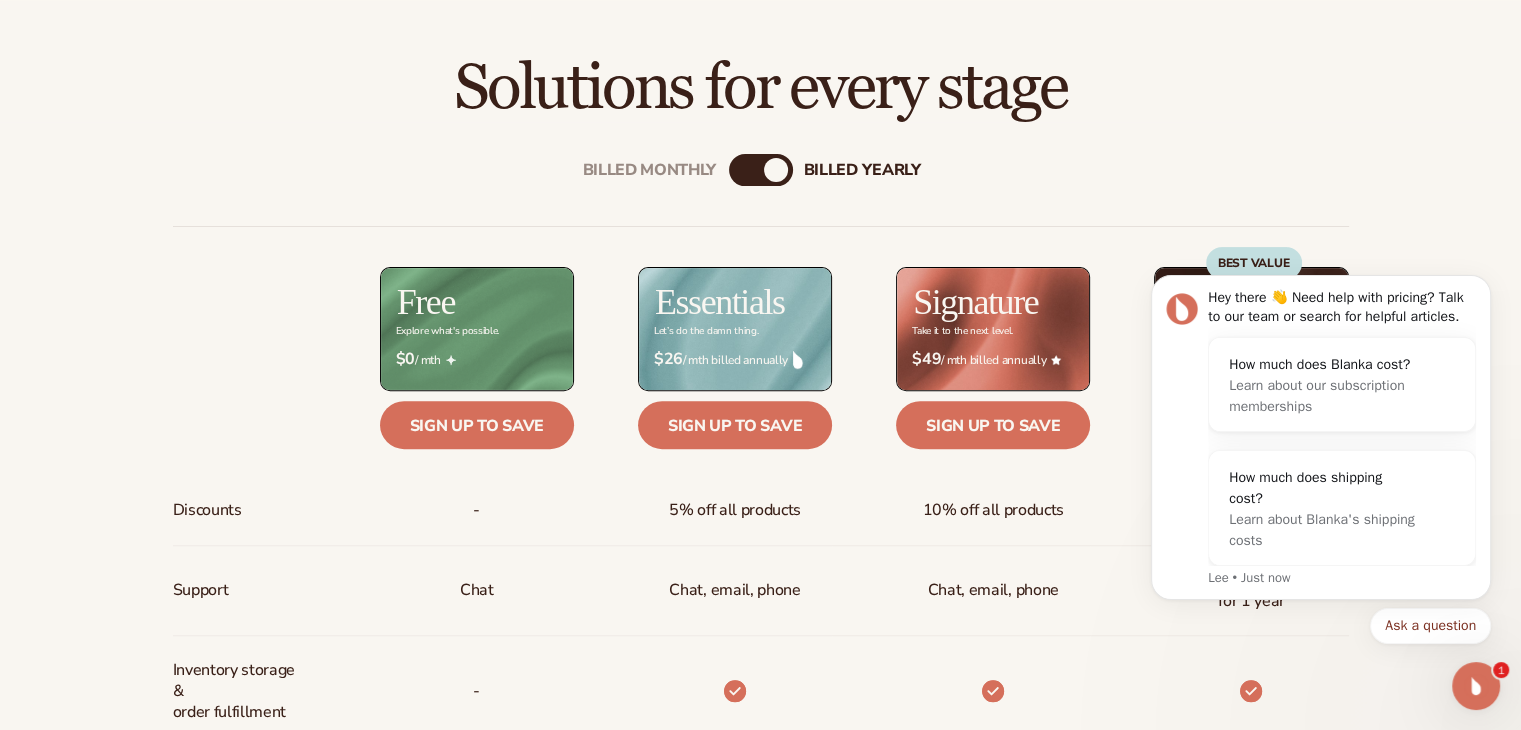 scroll, scrollTop: 0, scrollLeft: 0, axis: both 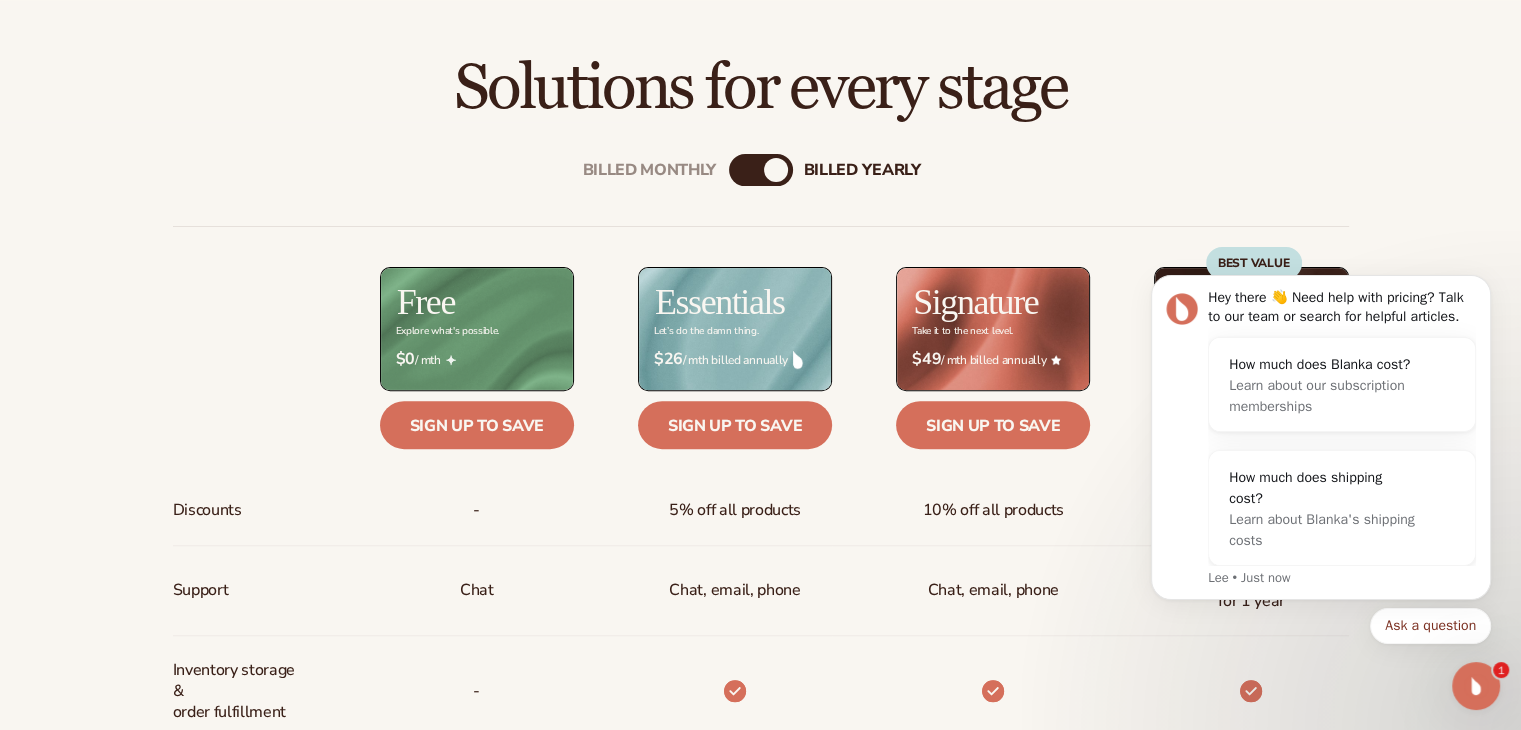 click 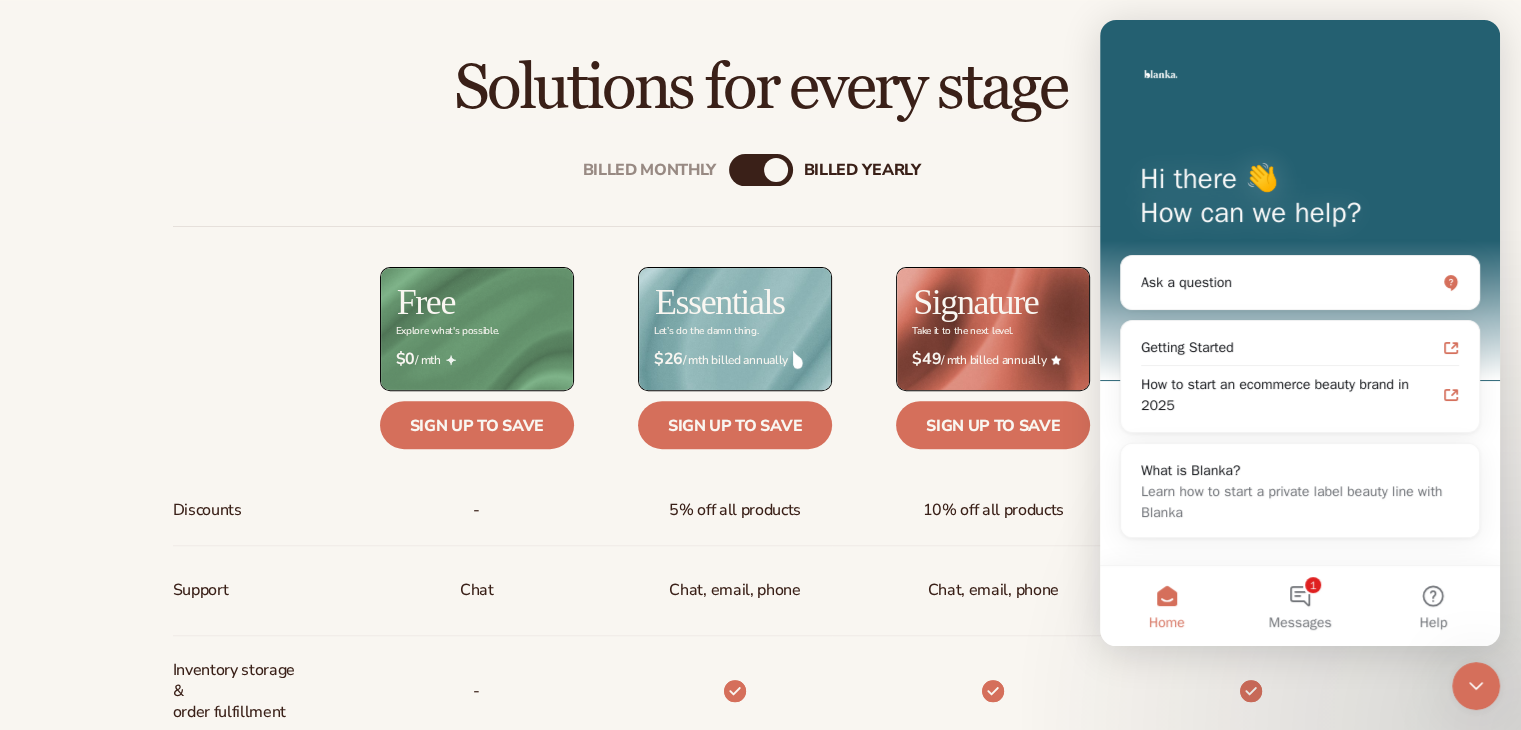 click 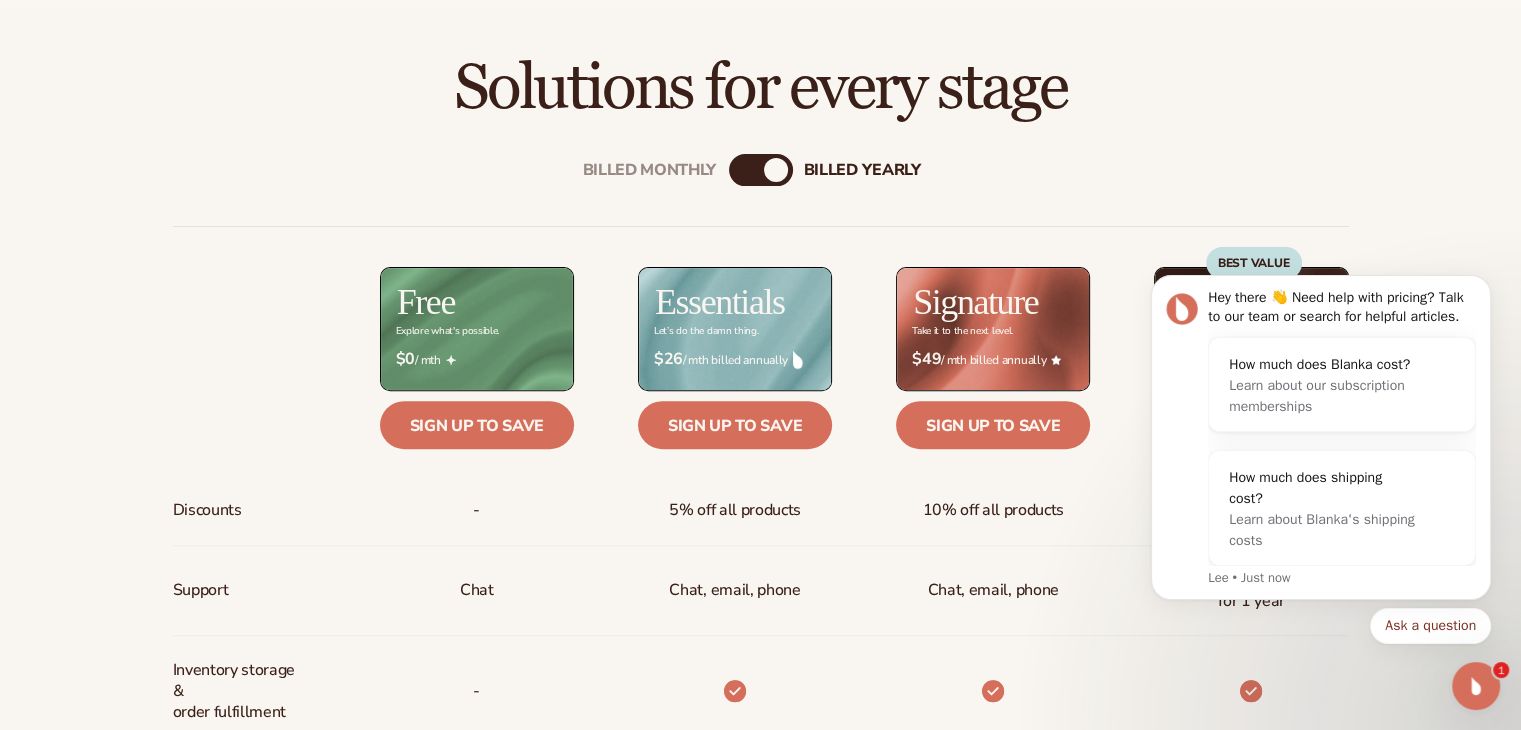 scroll, scrollTop: 0, scrollLeft: 0, axis: both 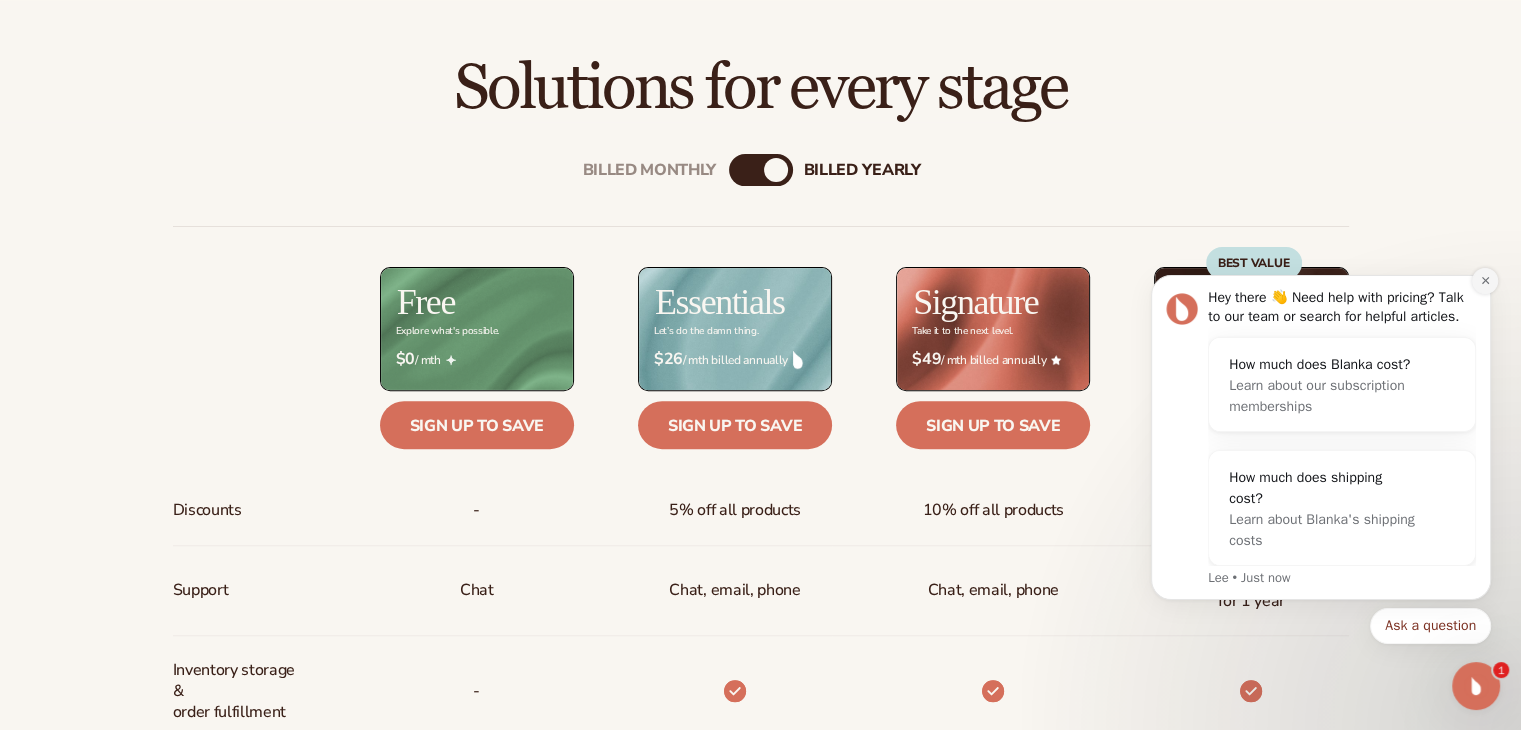 click at bounding box center (1485, 281) 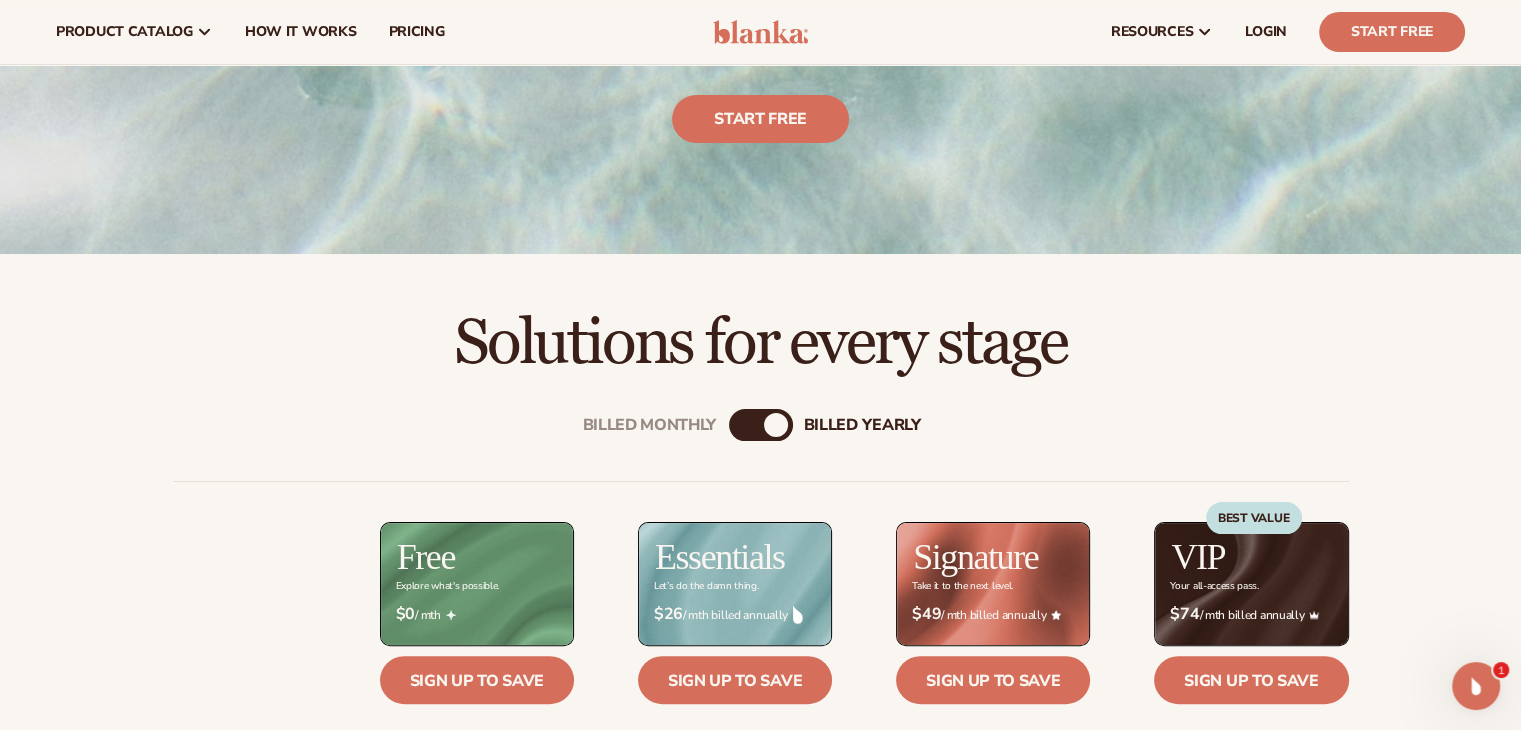scroll, scrollTop: 358, scrollLeft: 0, axis: vertical 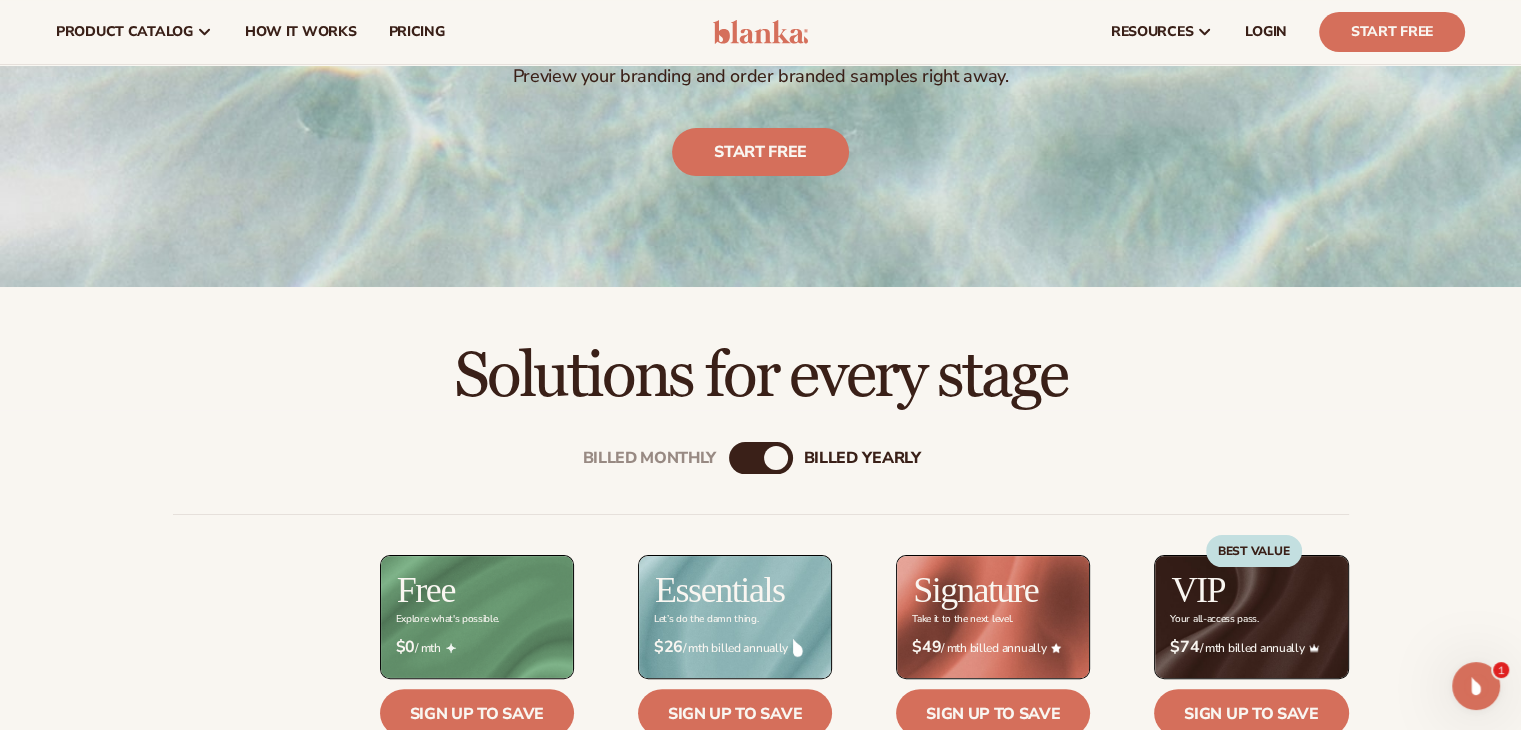 click on "Billed Monthly
billed Yearly" at bounding box center [761, 458] 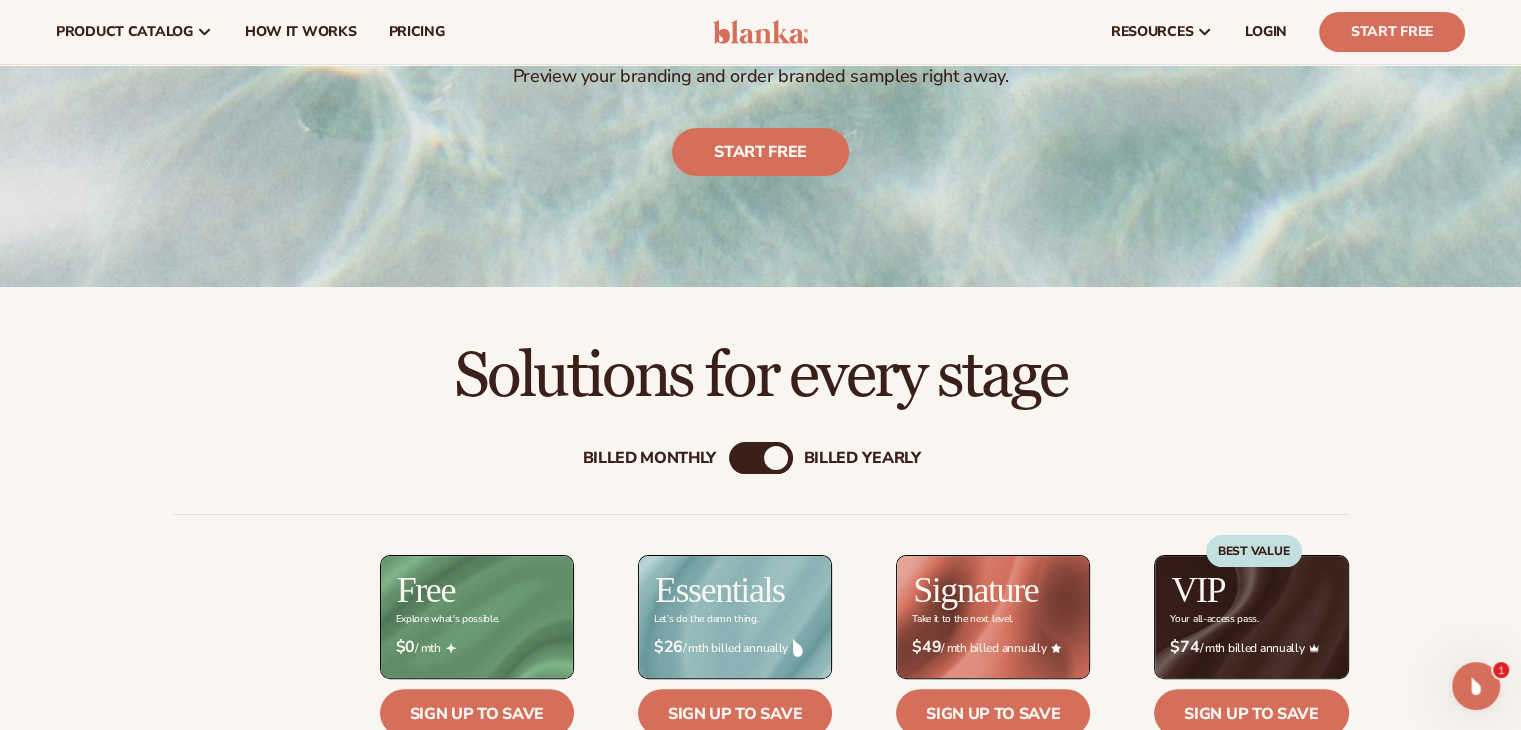 click on "Billed Monthly" at bounding box center (650, 458) 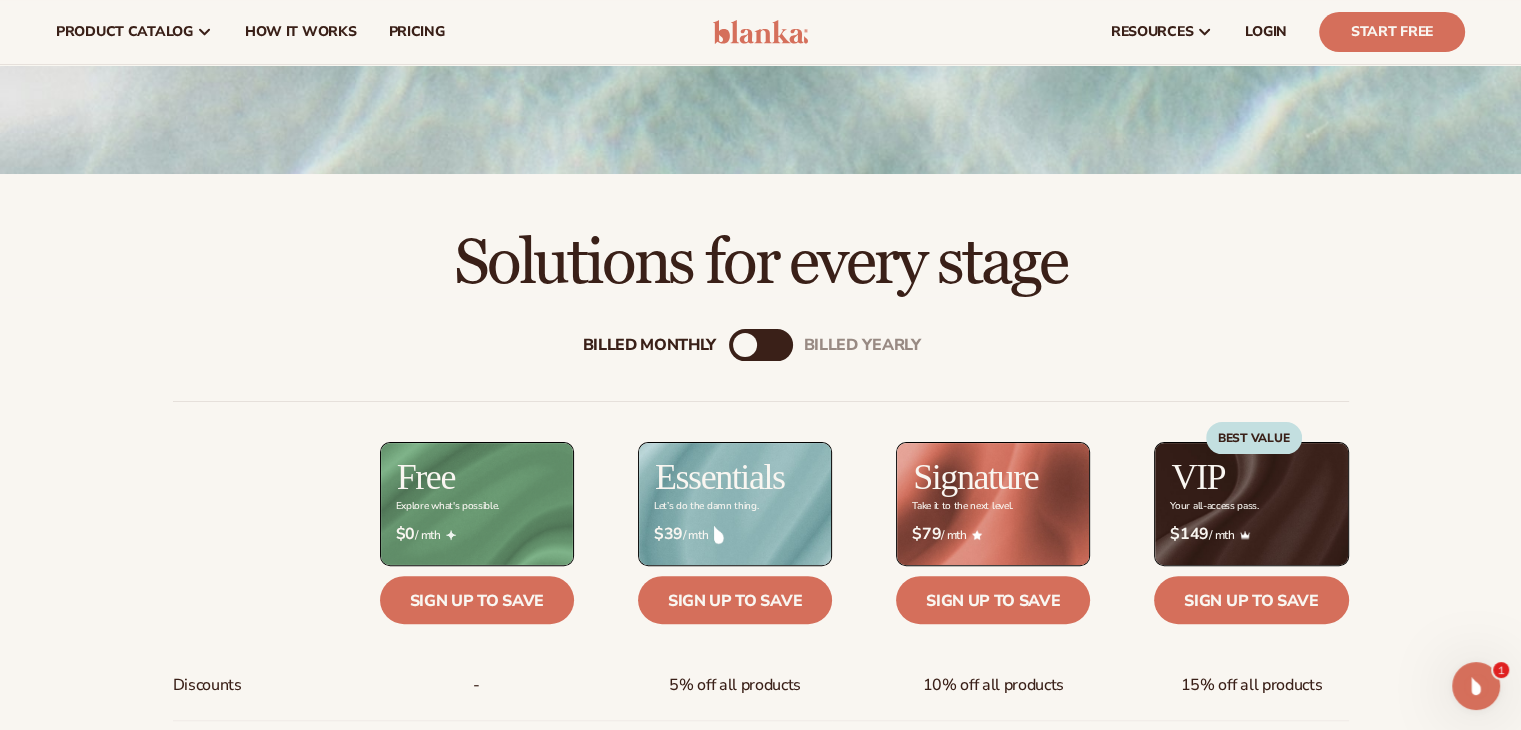 scroll, scrollTop: 463, scrollLeft: 0, axis: vertical 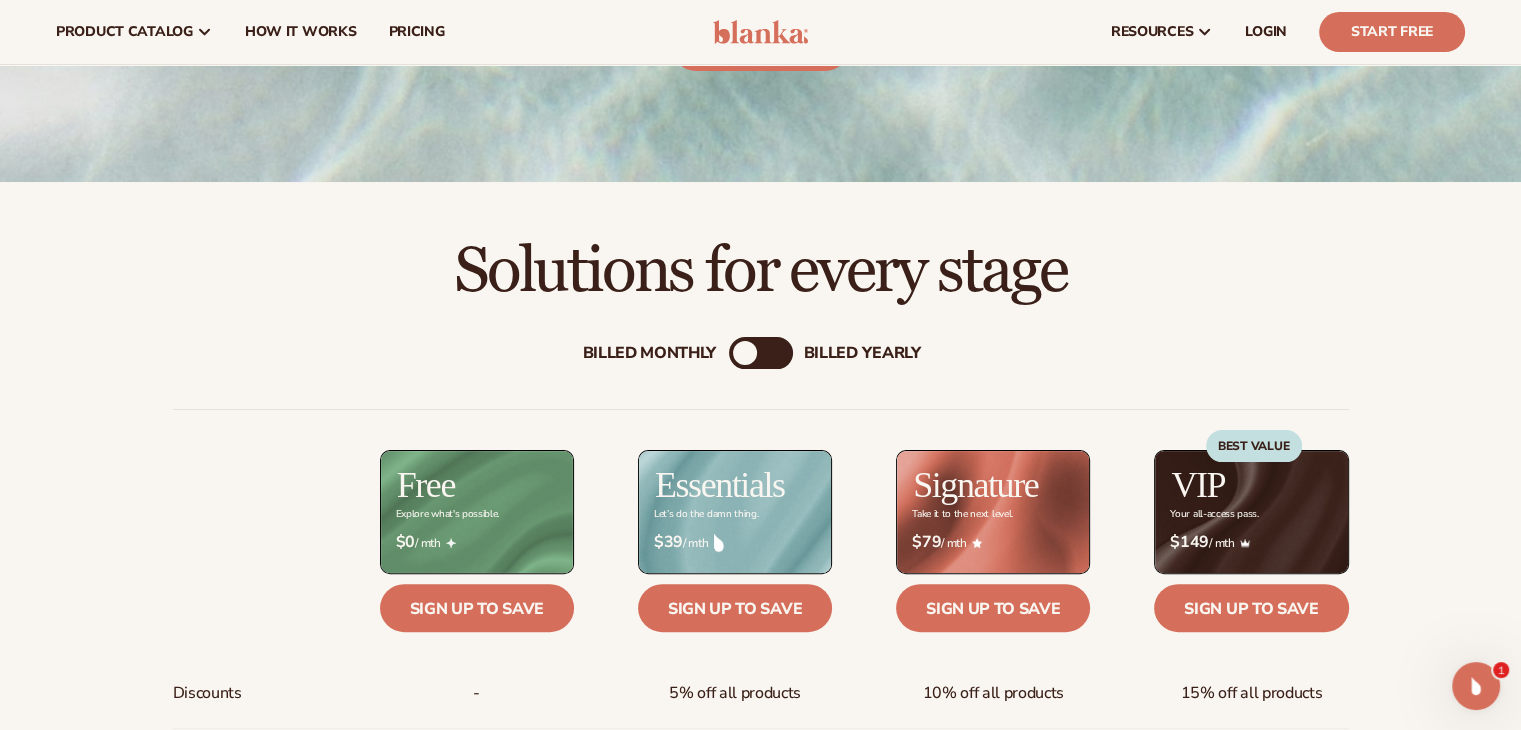 click on "billed Yearly" at bounding box center (862, 353) 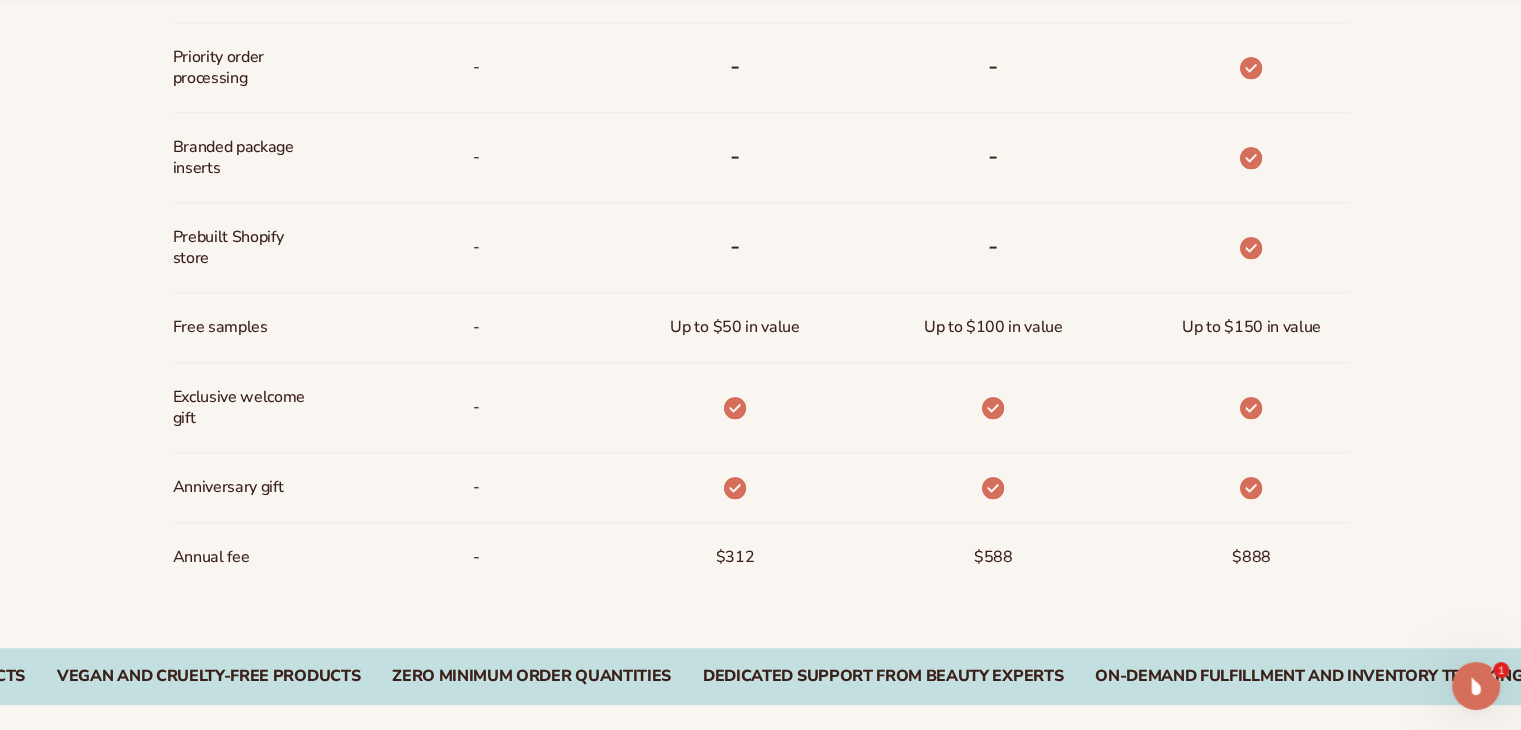 scroll, scrollTop: 1542, scrollLeft: 0, axis: vertical 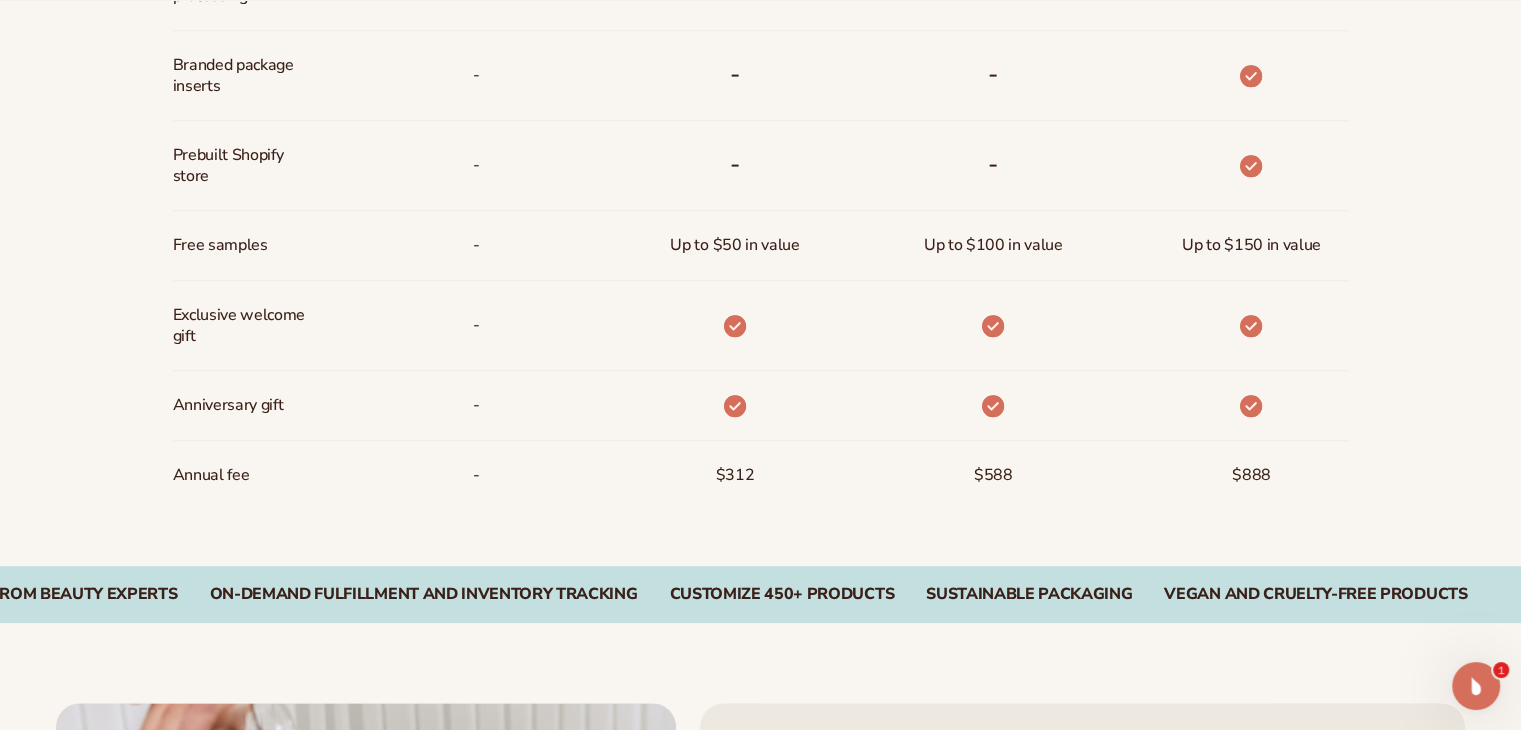 drag, startPoint x: 1257, startPoint y: 432, endPoint x: 1270, endPoint y: 431, distance: 13.038404 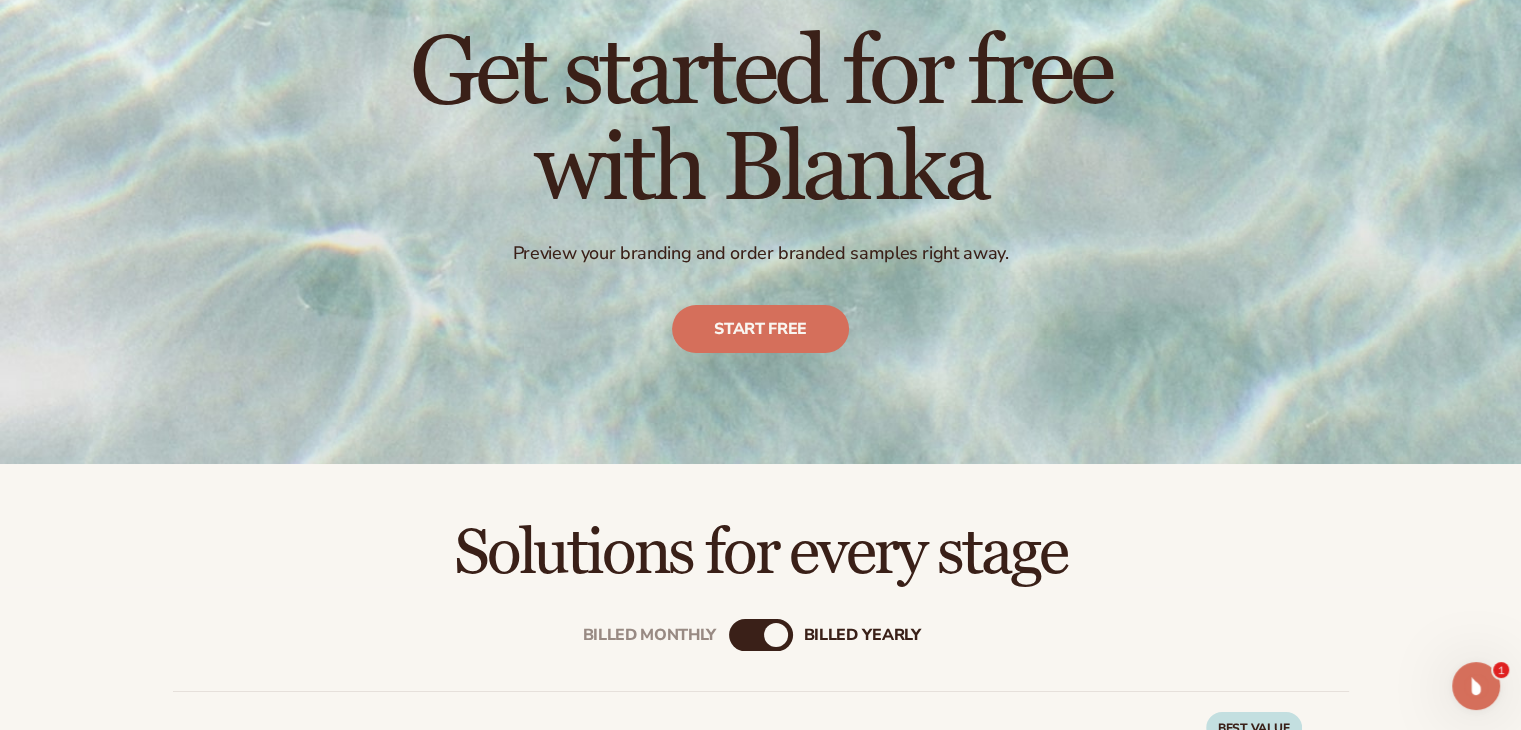 scroll, scrollTop: 0, scrollLeft: 0, axis: both 